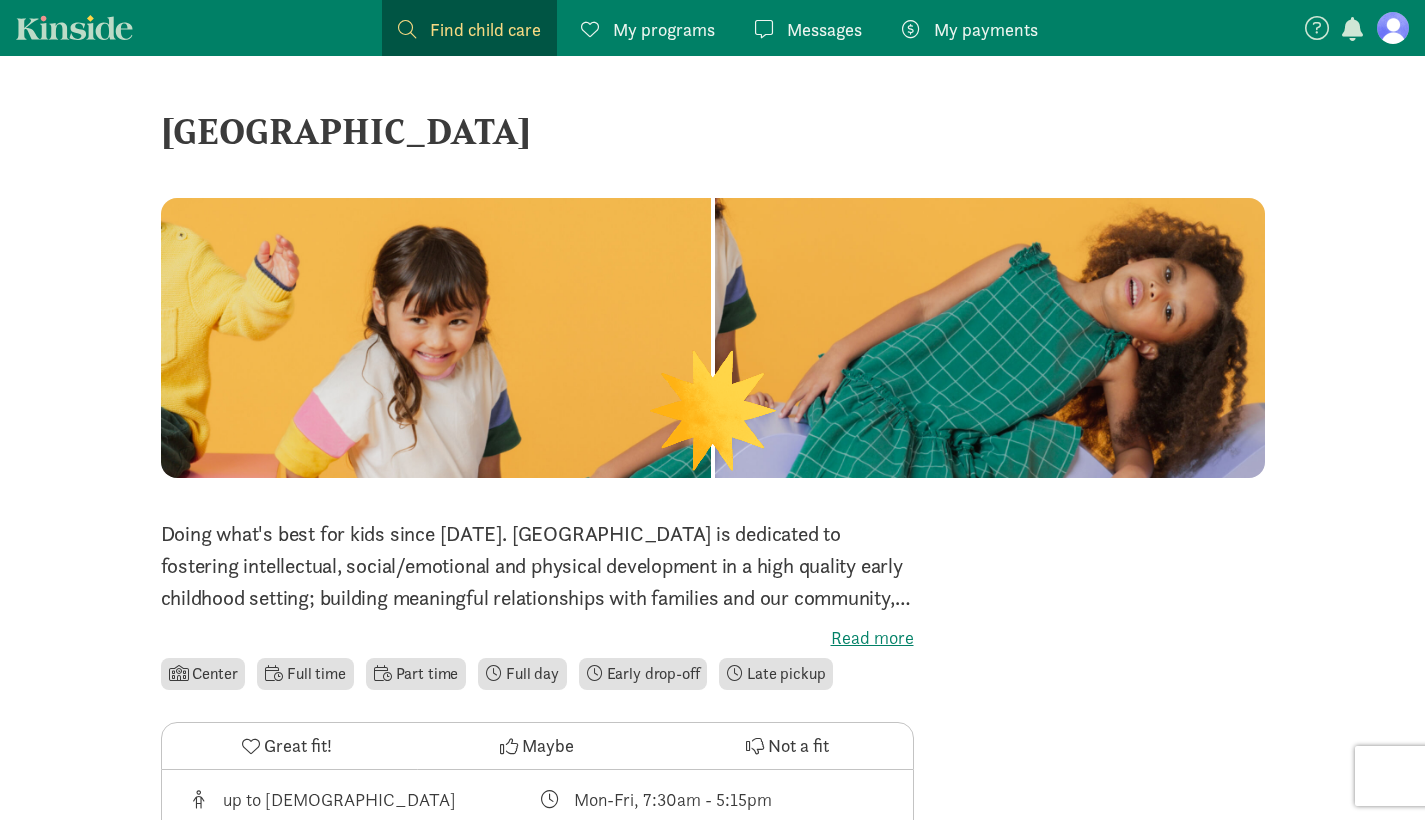 scroll, scrollTop: 0, scrollLeft: 0, axis: both 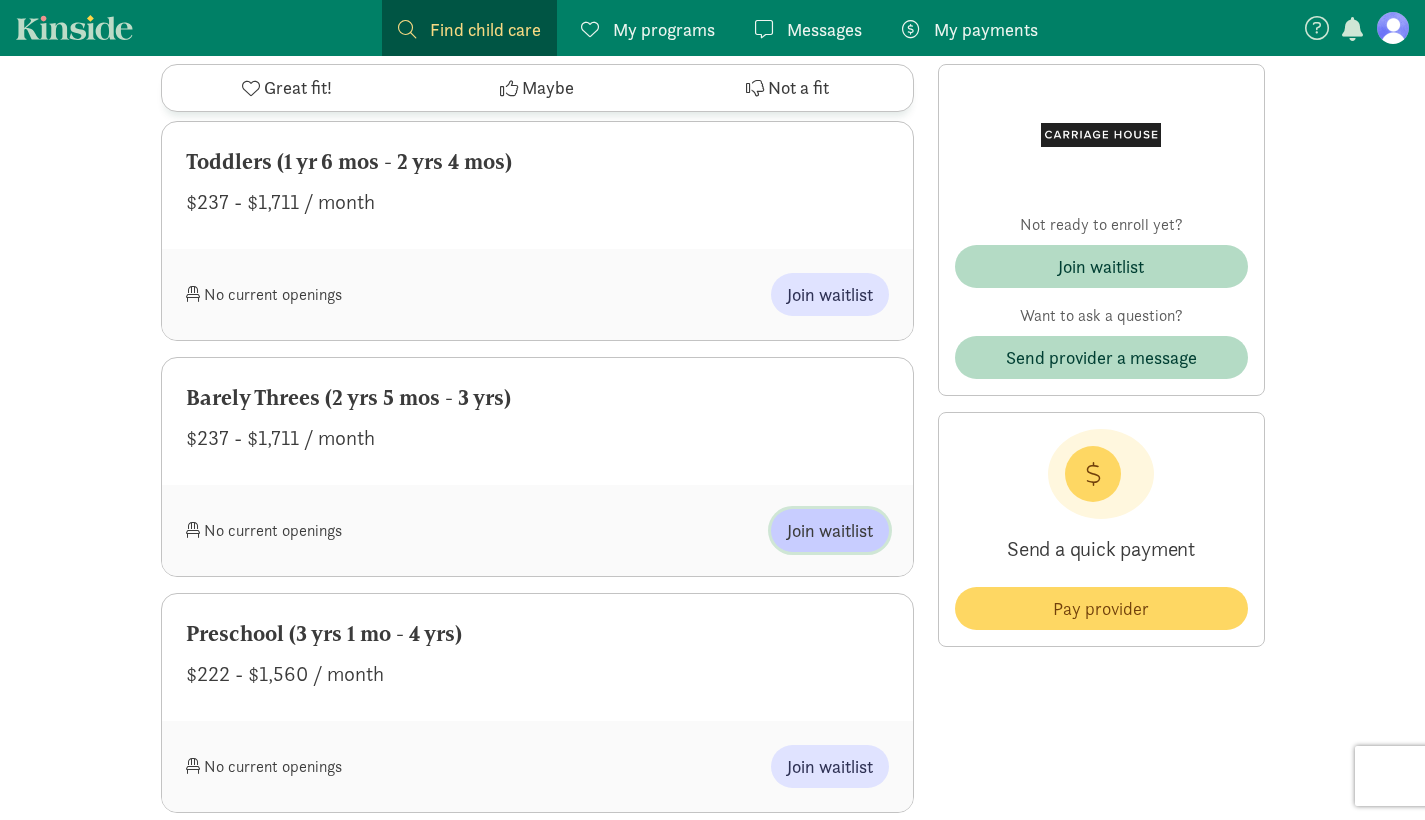 click on "Join waitlist" at bounding box center [830, 530] 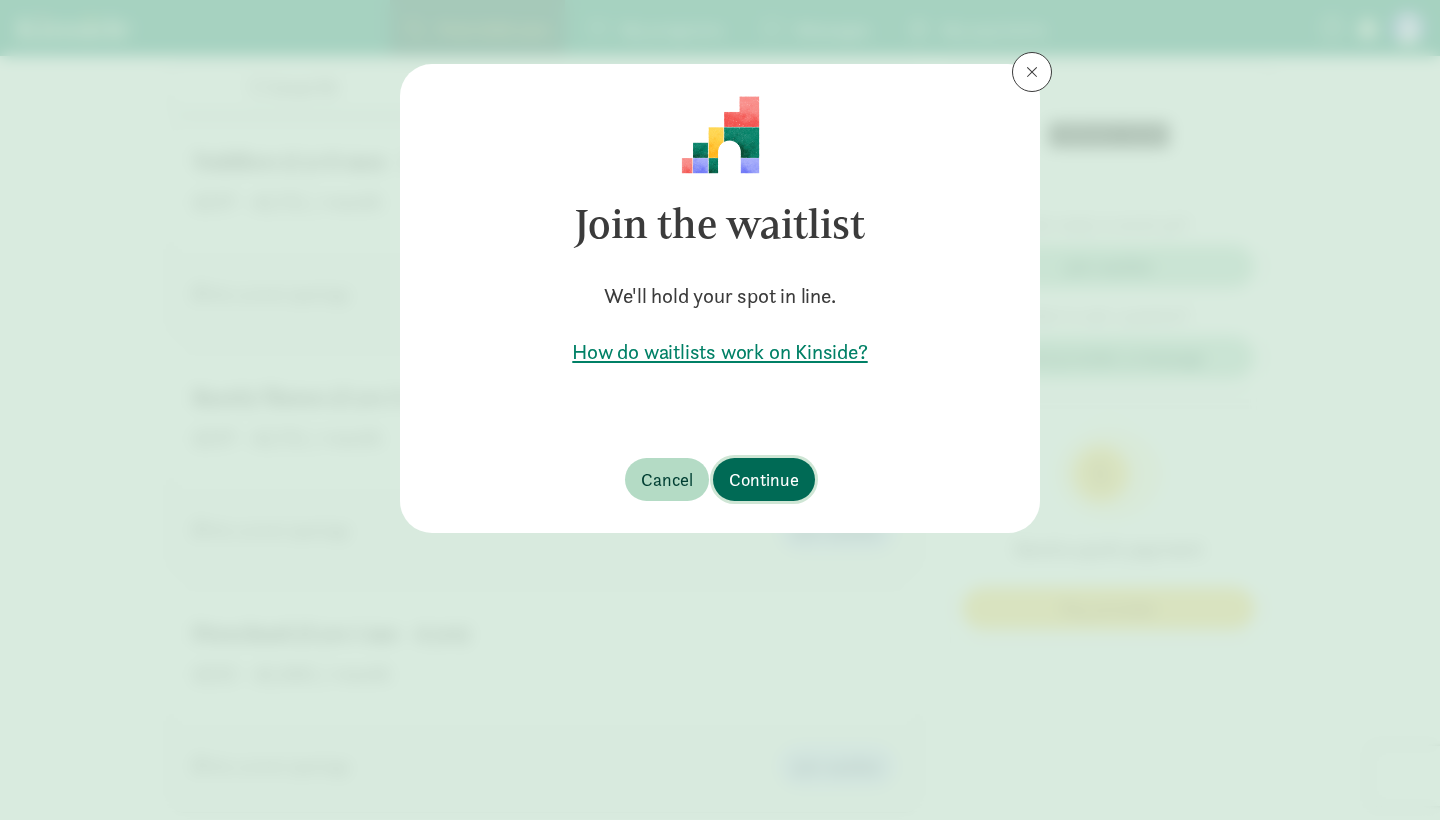 click on "Continue" at bounding box center (764, 479) 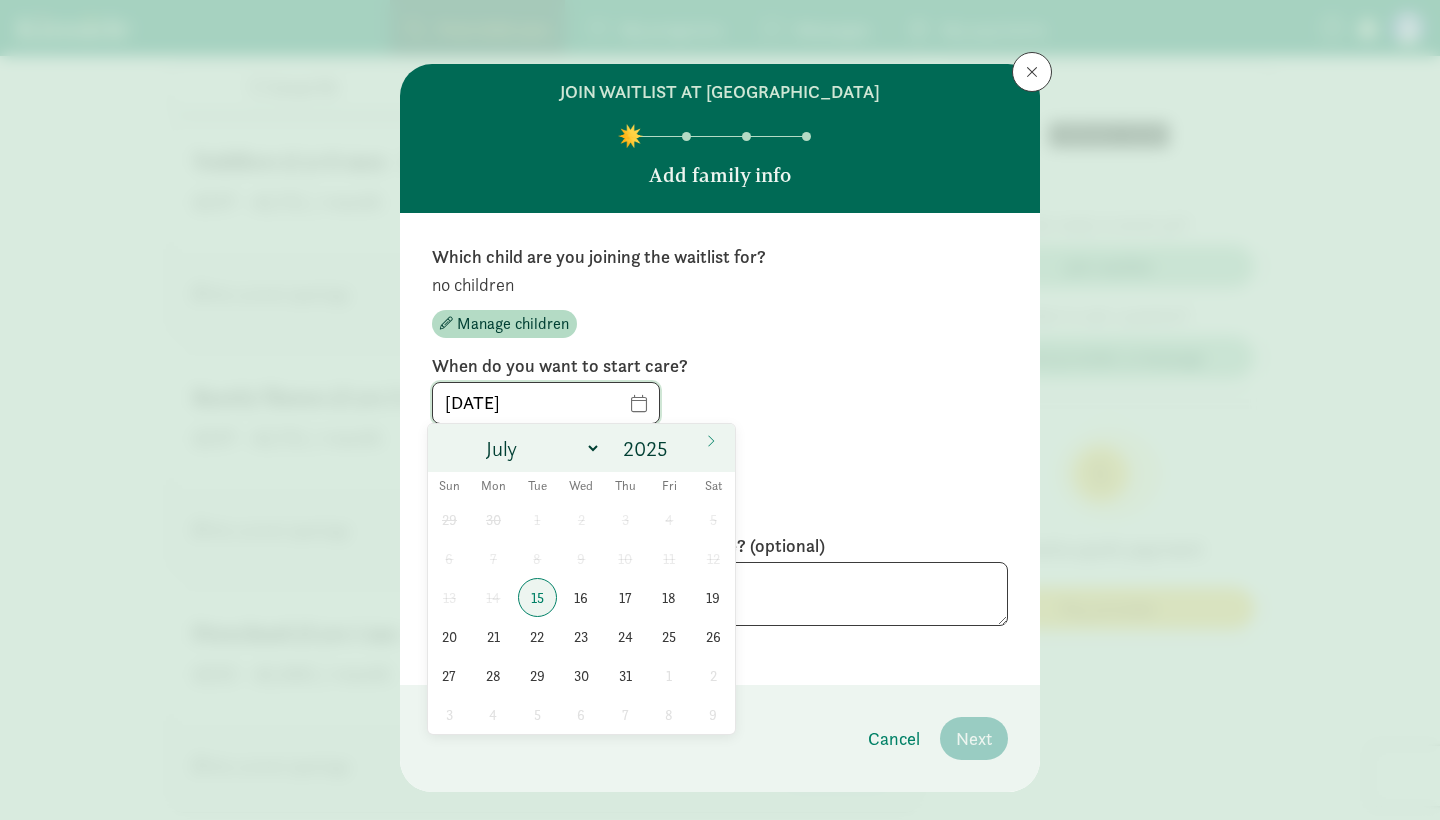 click on "Find child care
Find
My programs
Programs
Messages
Messages
My payments
Pay                                   ‹   ›   ×
Carriage House
‹   ›   ×
Doing what's best for kids since [DATE].
[GEOGRAPHIC_DATA] is dedicated to fostering intellectual, social/emotional and physical development in a high quality early childhood setting; building meaningful relationships with families and our community, honoring childhood, and inspiring life-long learners that have a sense of global responsibility.
Read more    Center
Full time
Part time
Full day
Early drop-off
Late pickup
Great fit!       Maybe       Not a fit
up to [DEMOGRAPHIC_DATA]" at bounding box center [720, 533] 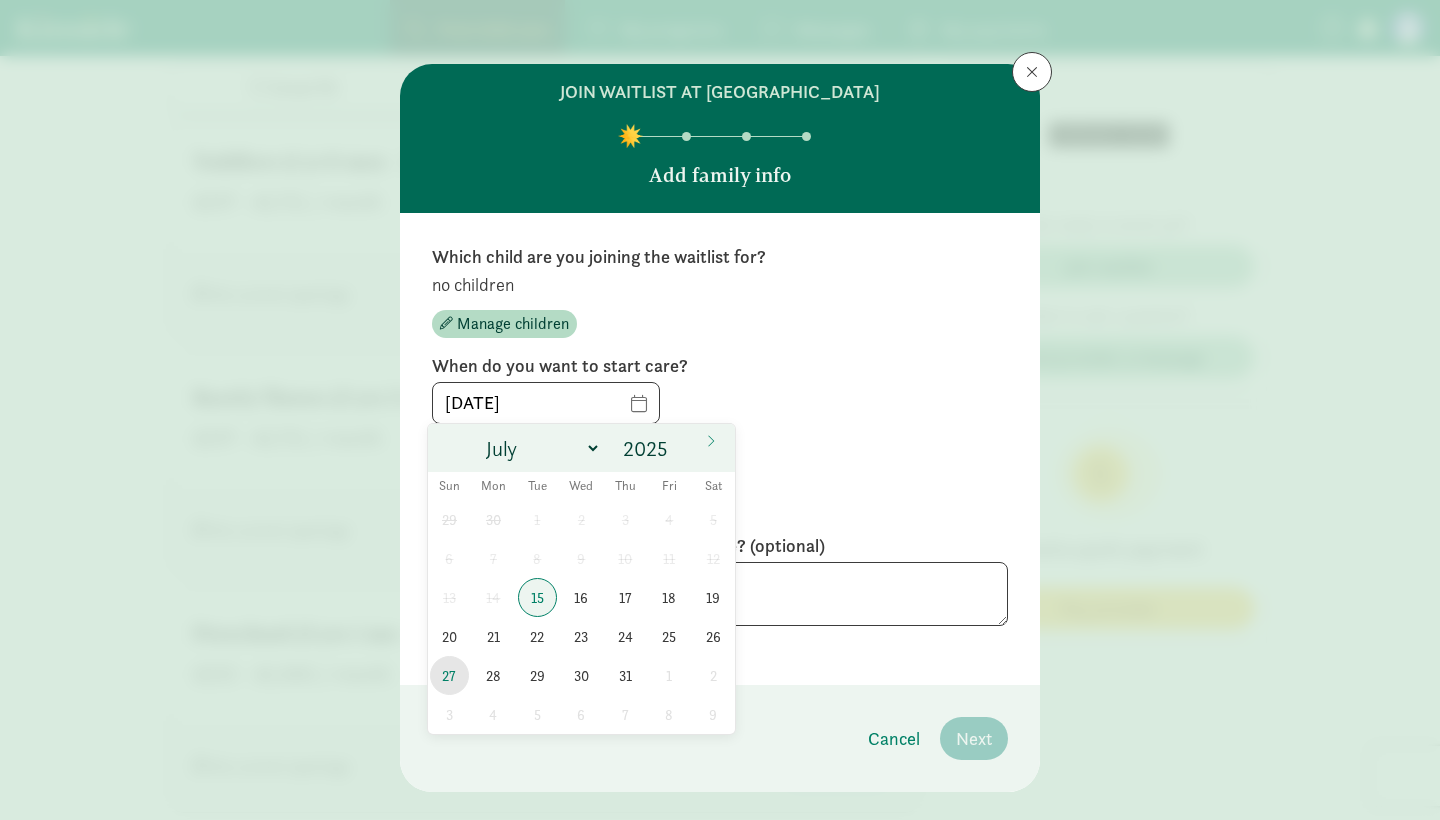 click on "27" at bounding box center (449, 675) 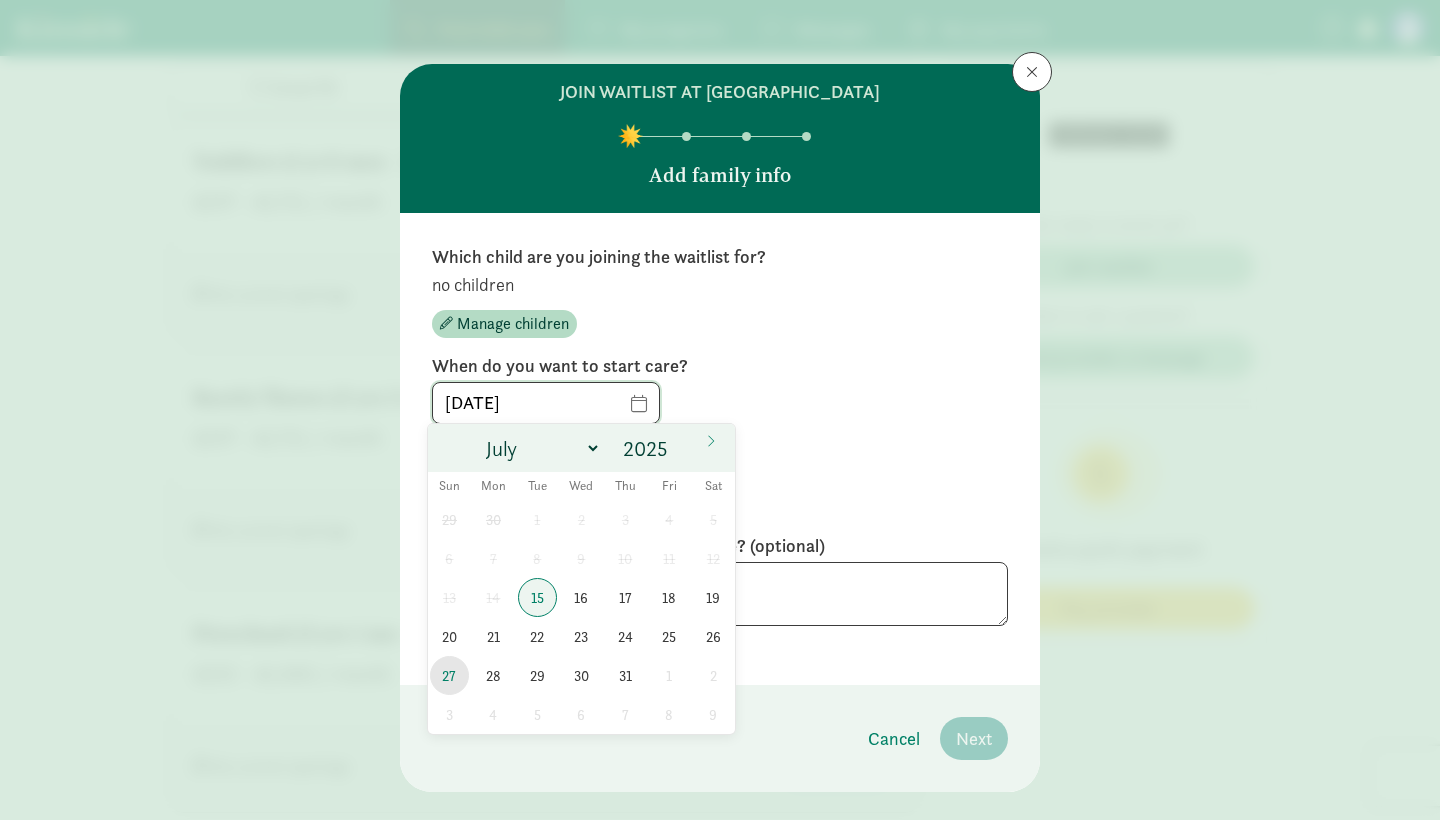 type on "[DATE]" 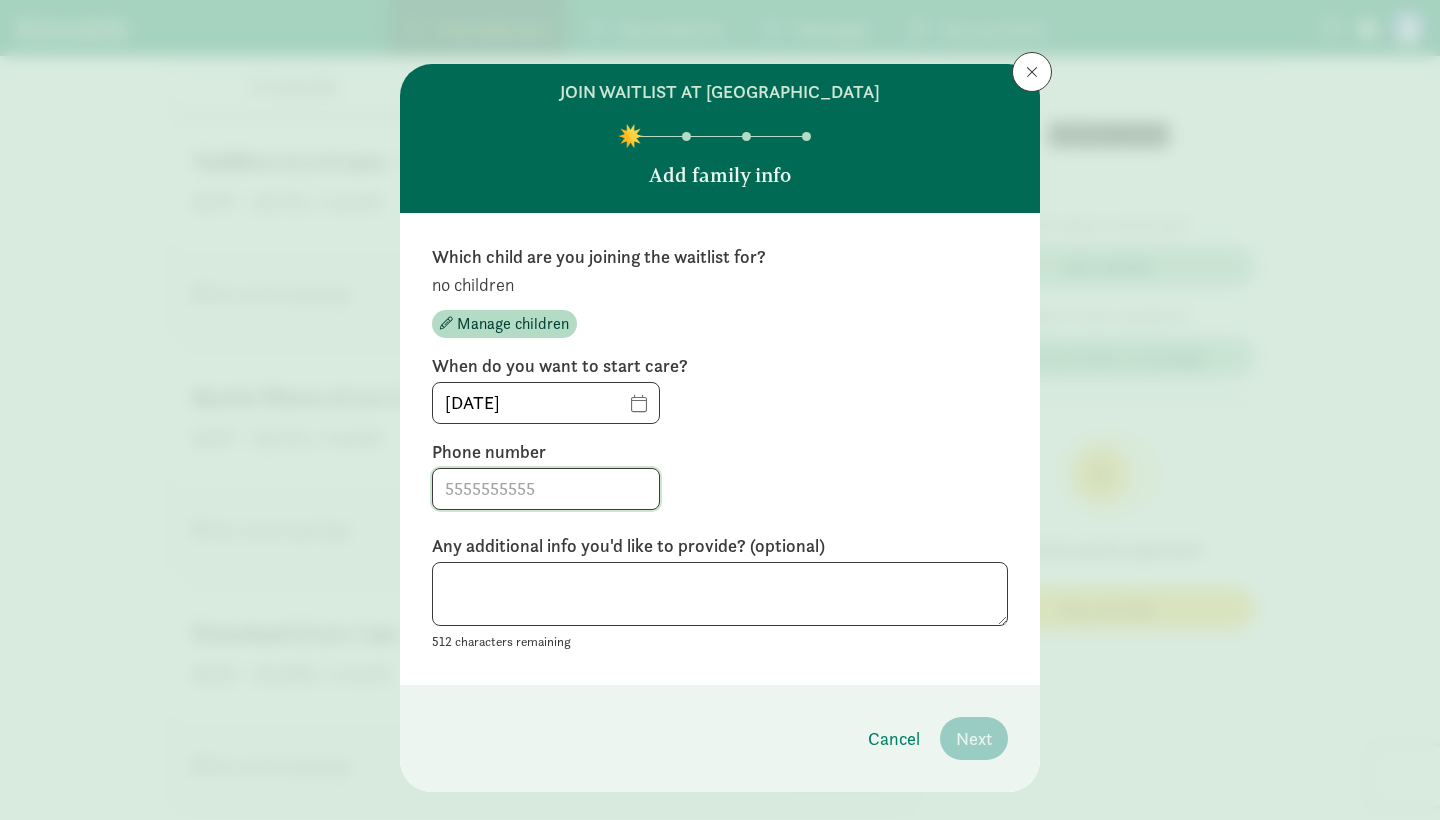 click 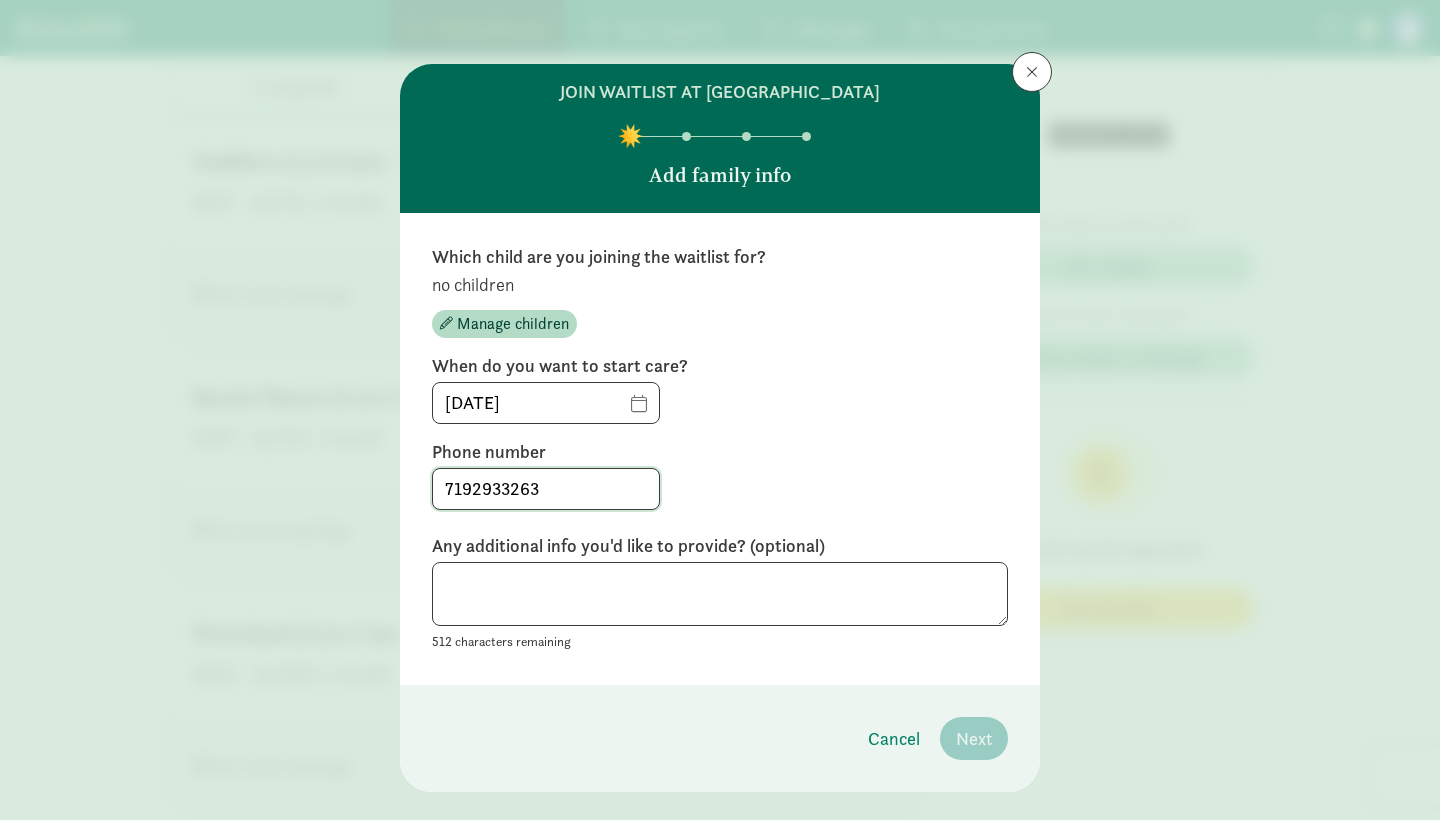 type on "7192933263" 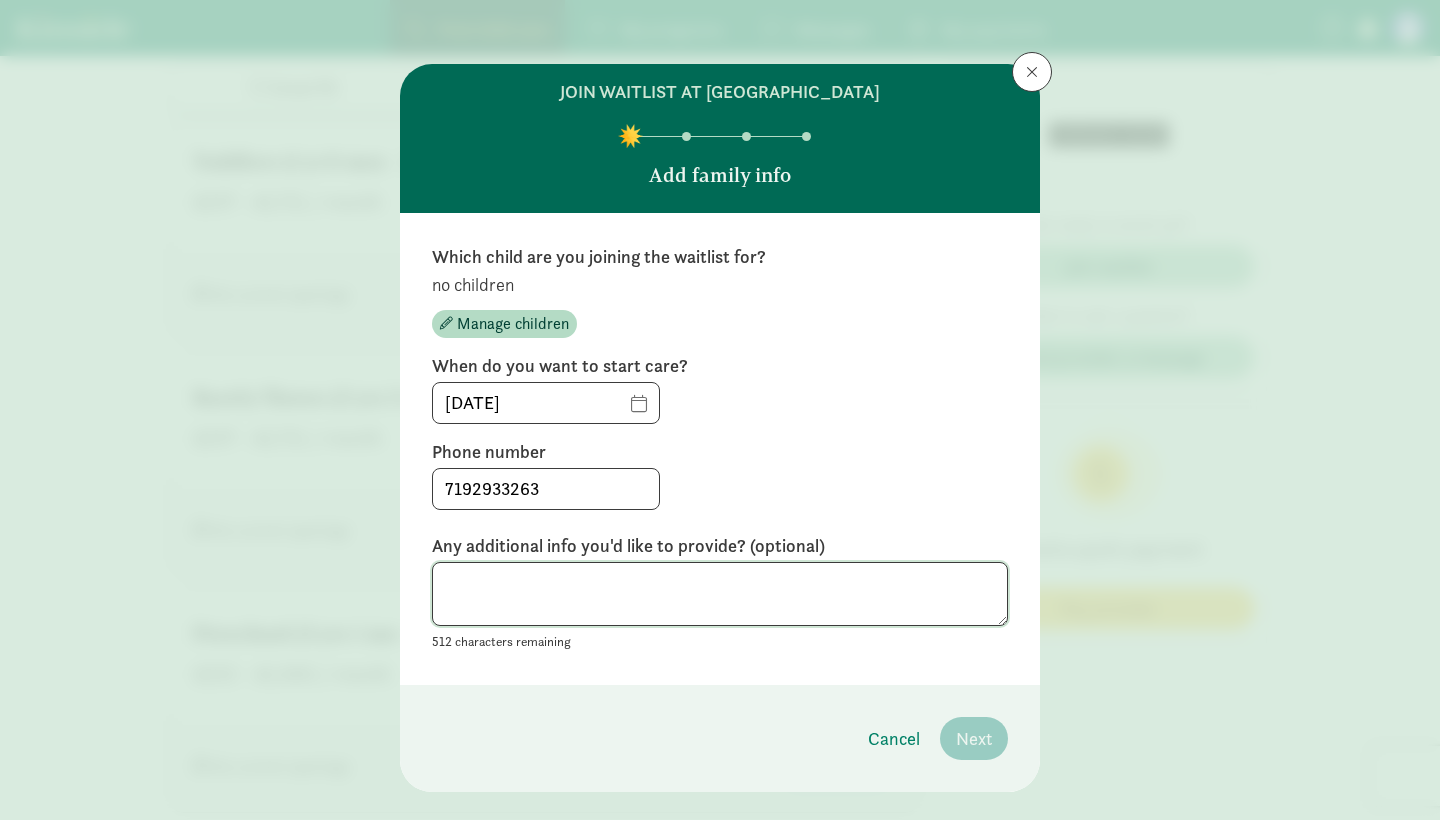 click at bounding box center [720, 594] 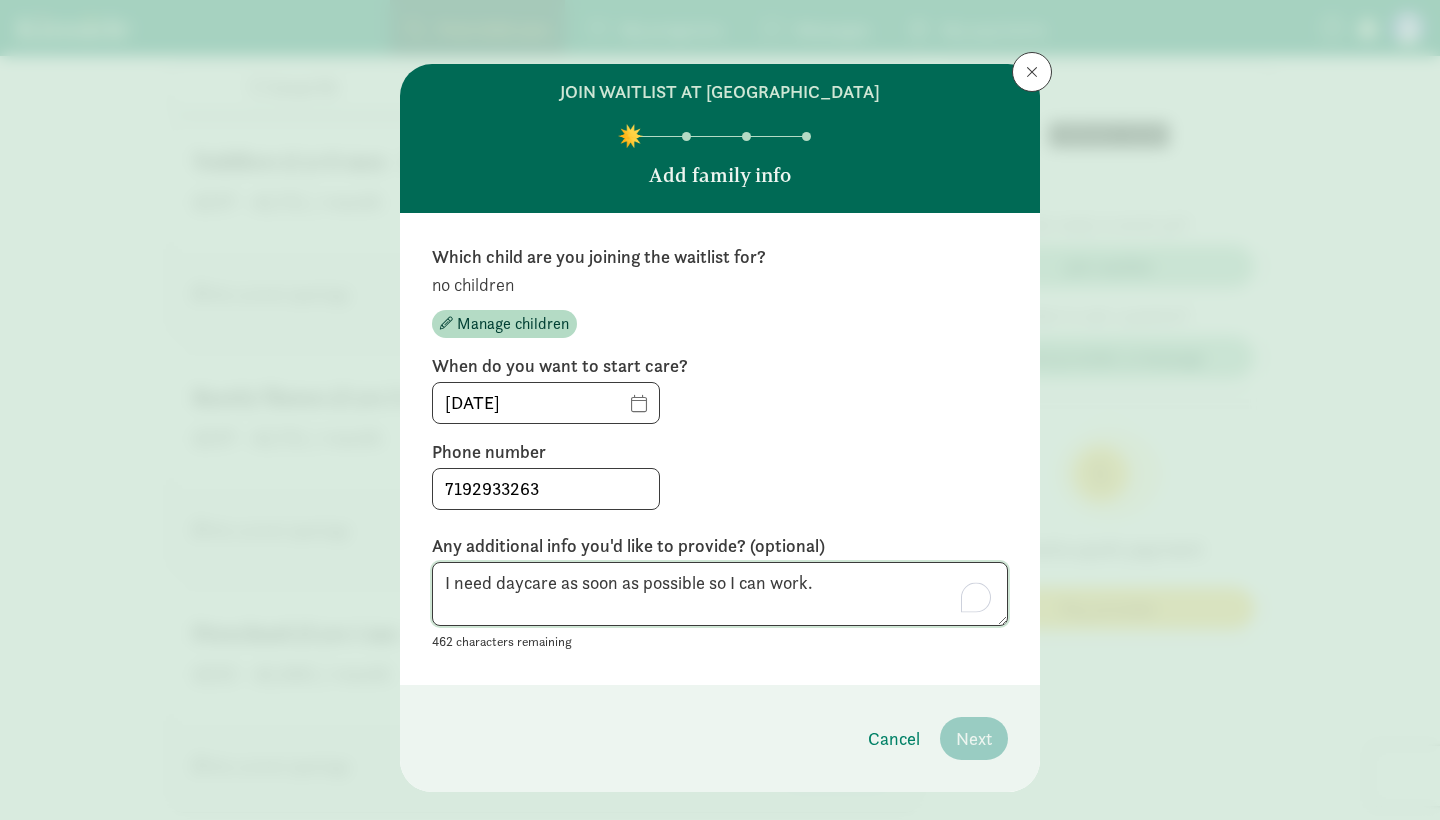 click on "I need daycare as soon as possible so I can work." at bounding box center (720, 594) 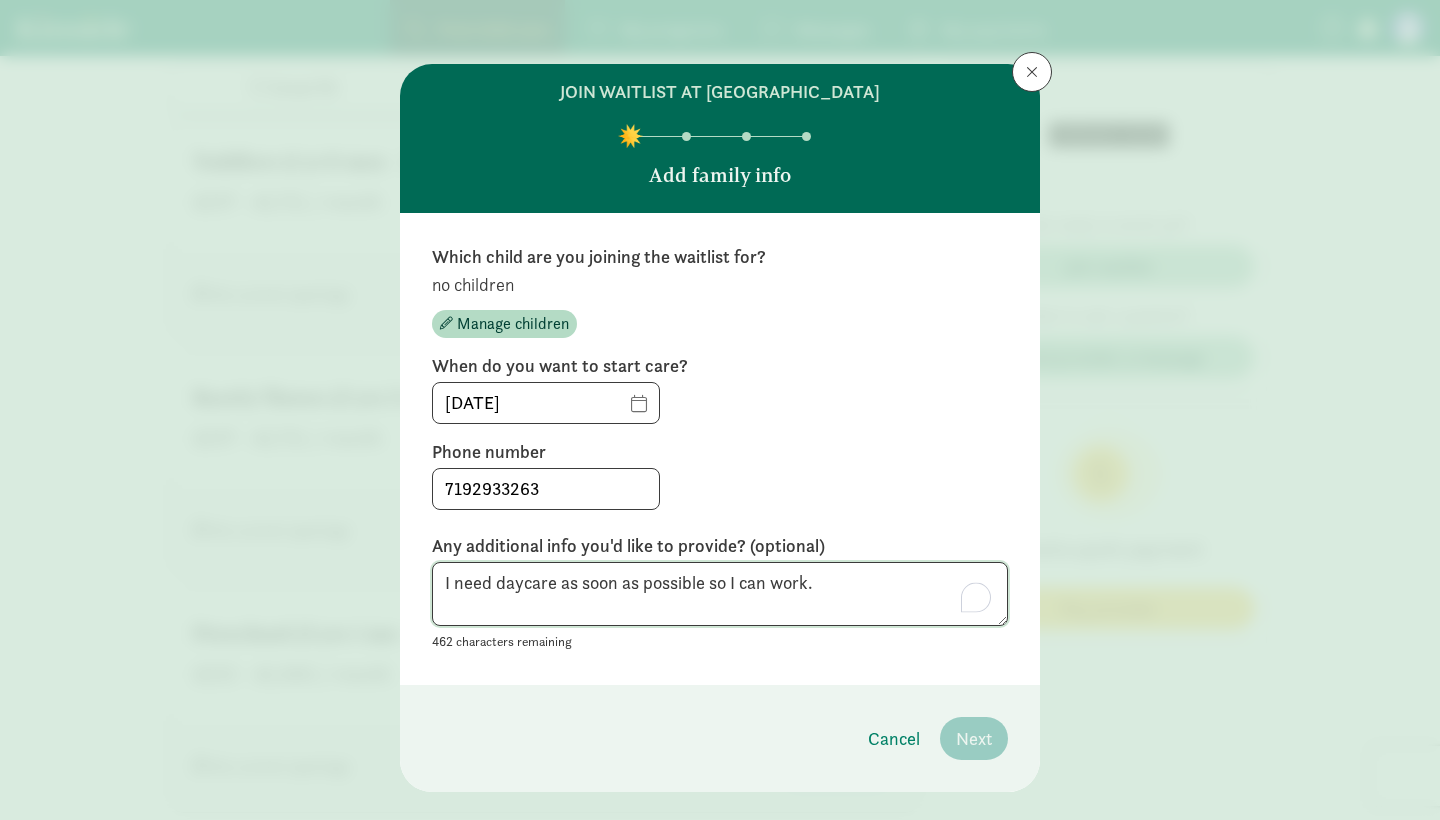 type on "I need daycare as soon as possible so I can work." 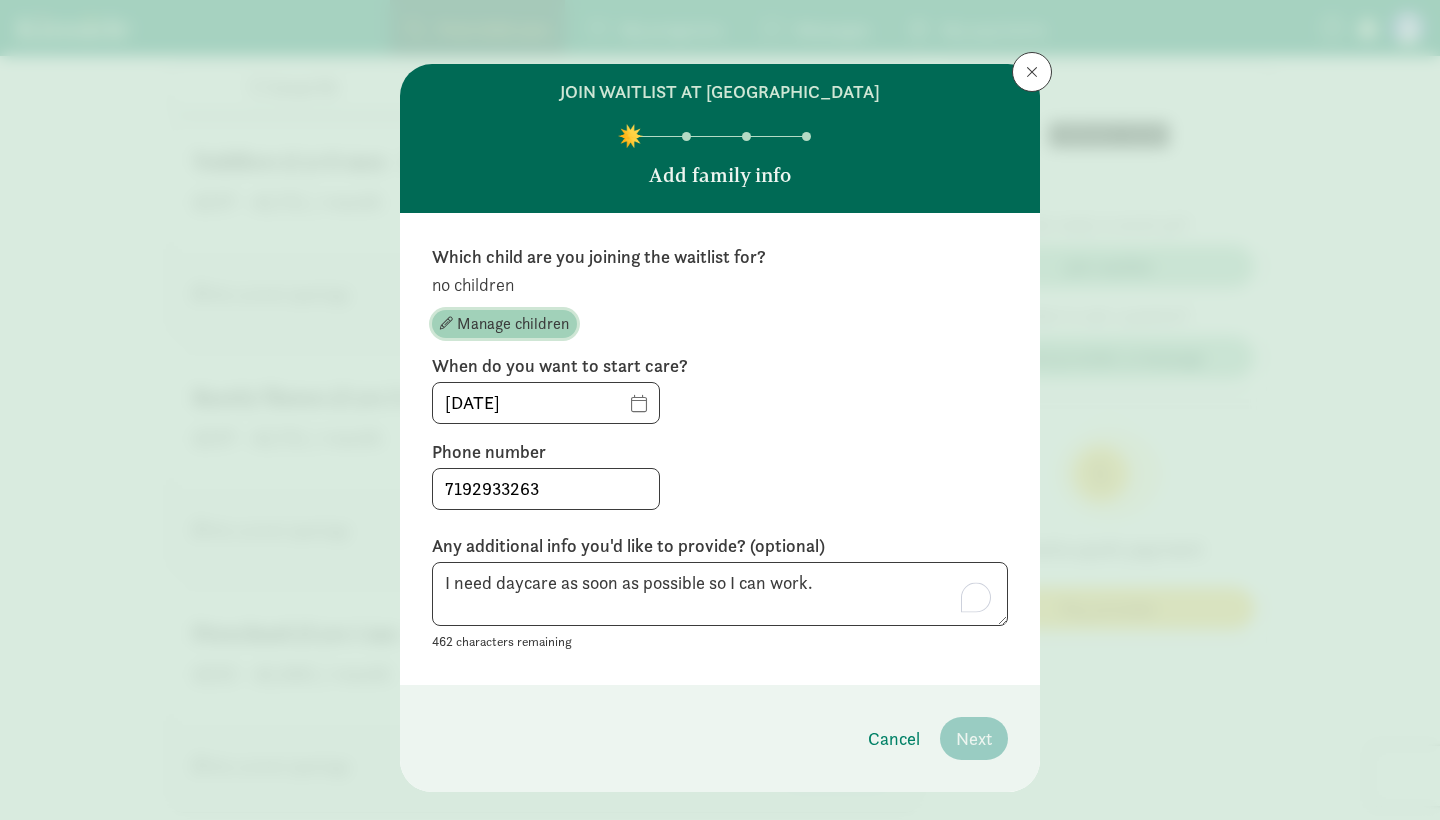 click on "Manage children" at bounding box center (513, 324) 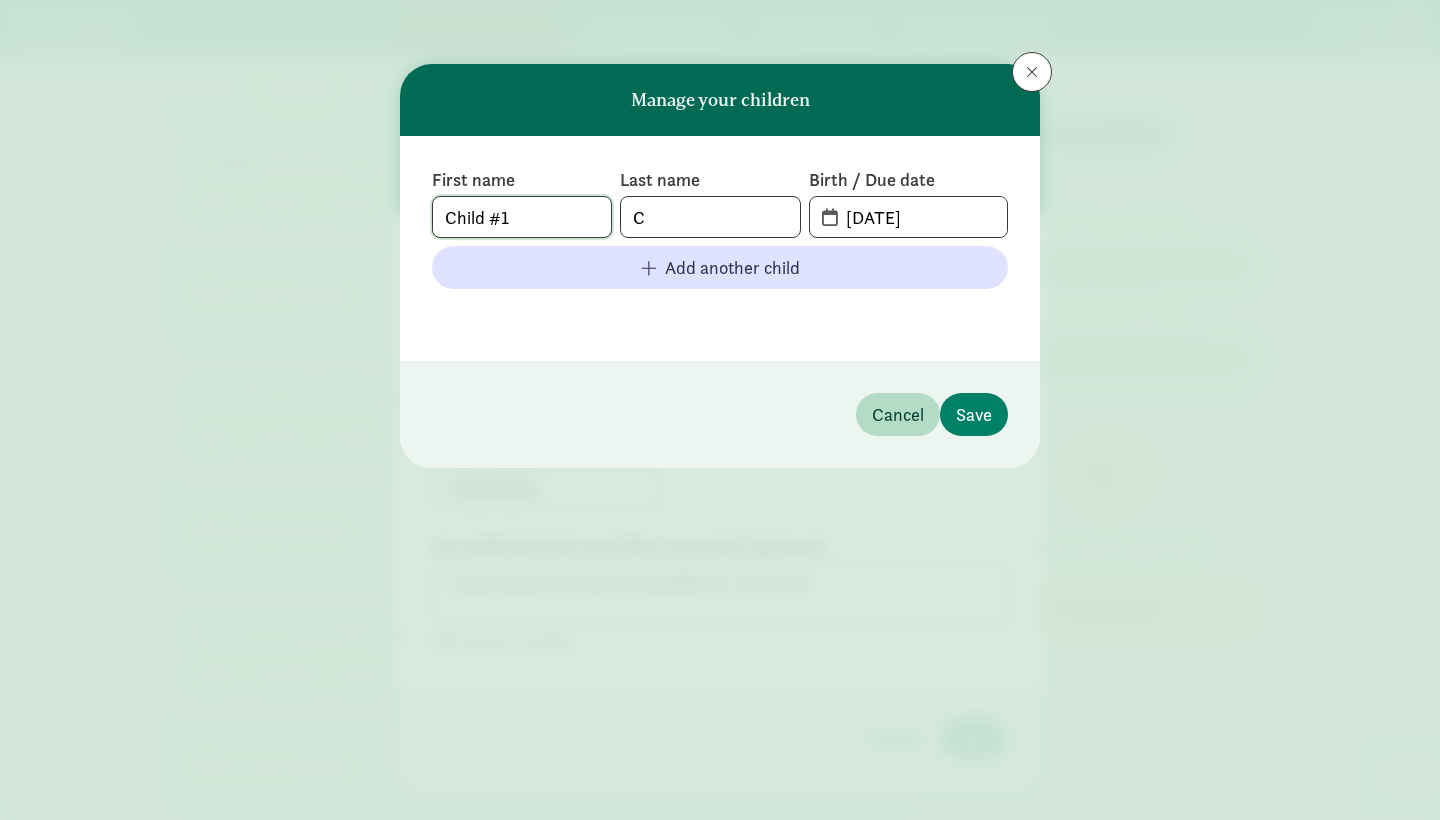 click on "Child #1" 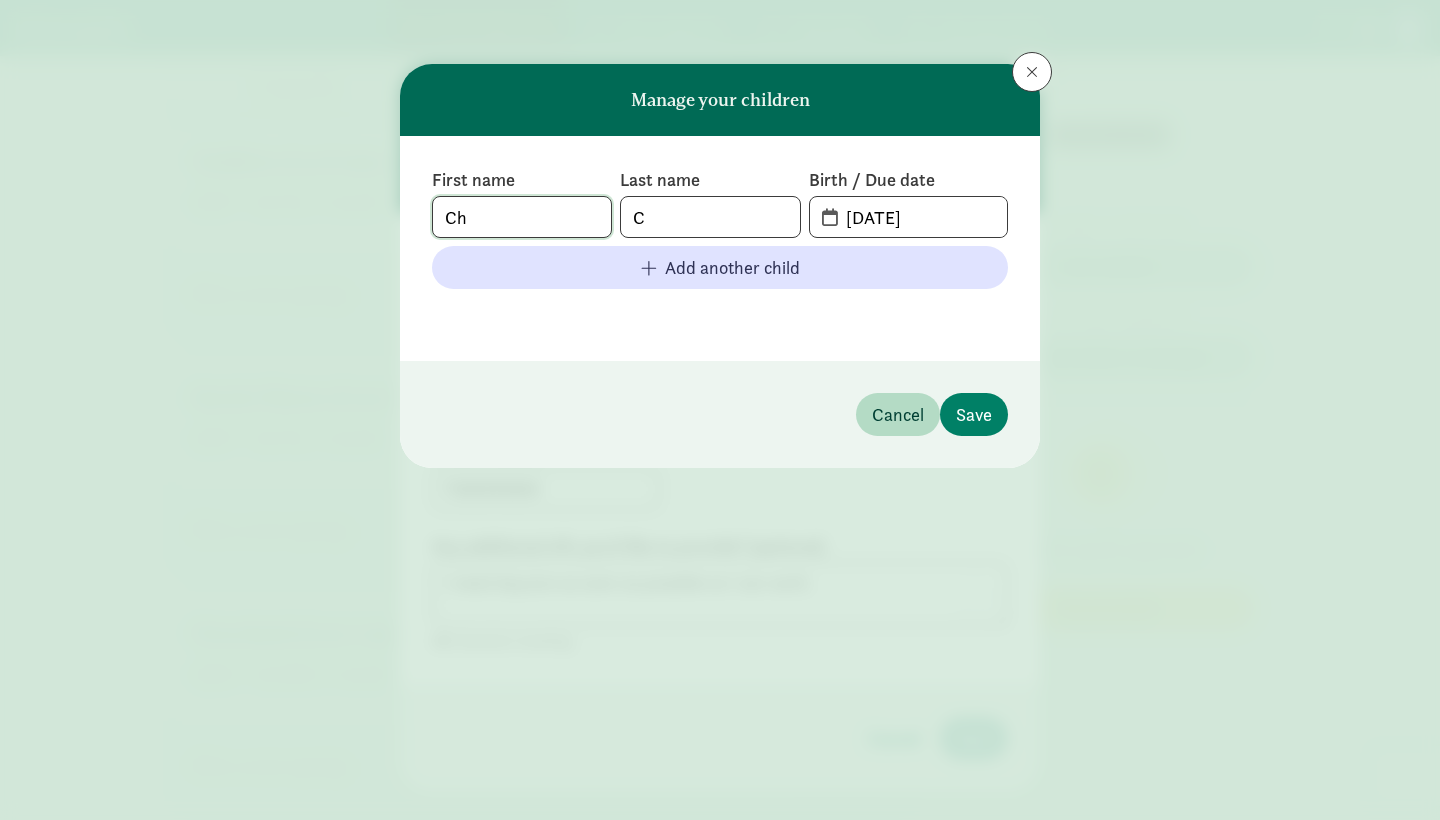 type on "C" 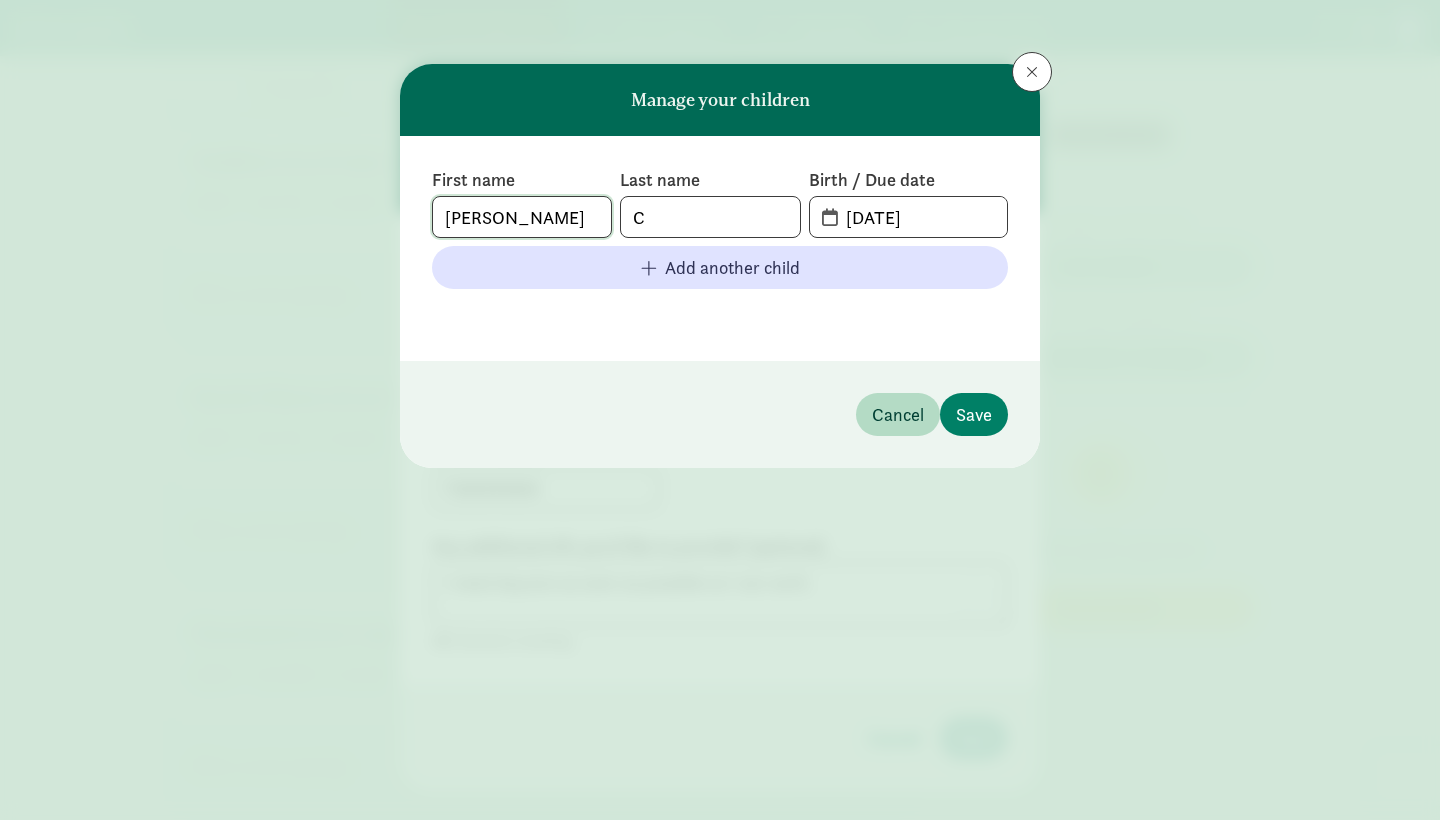 type on "[PERSON_NAME]" 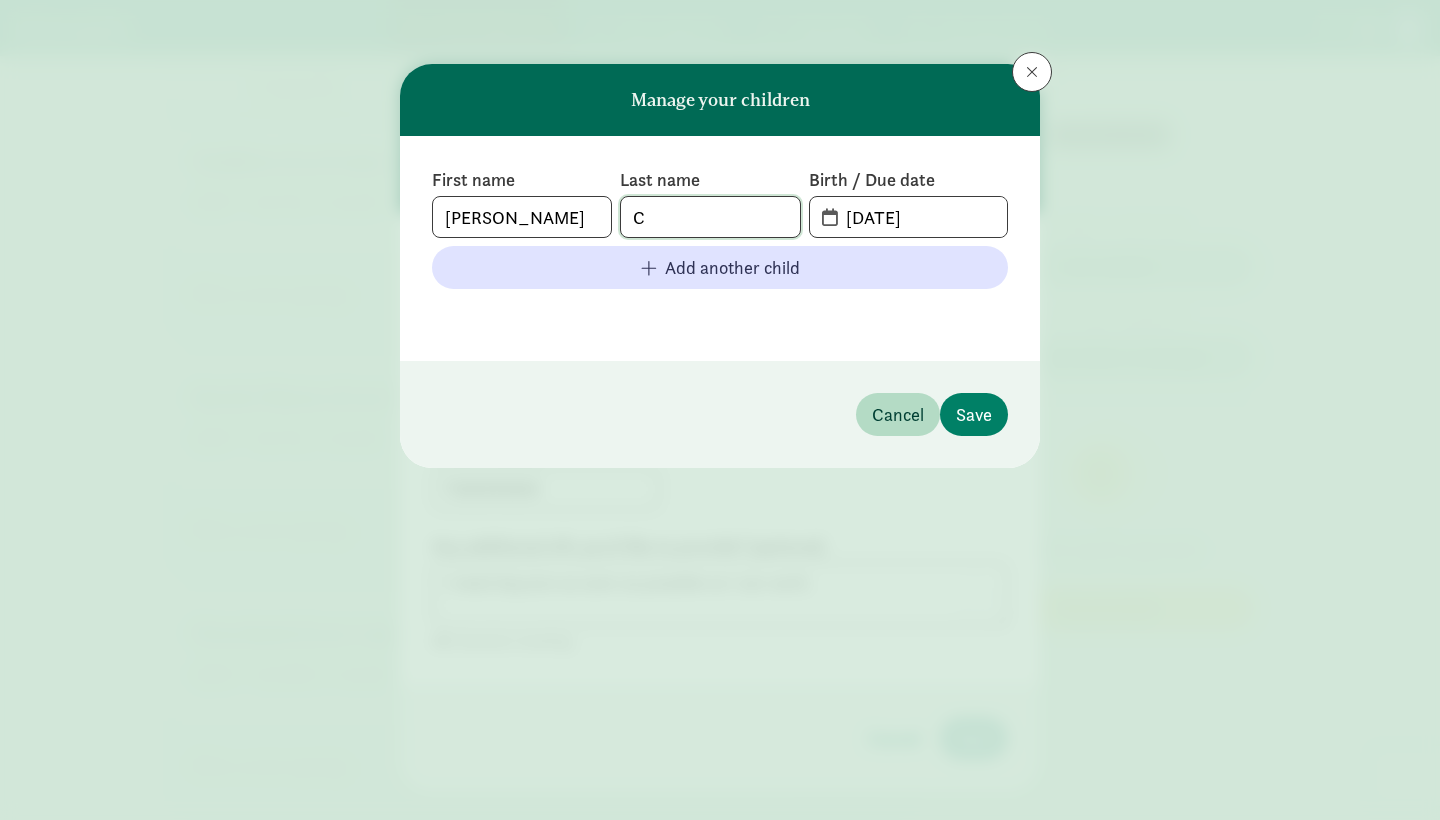 click on "C" 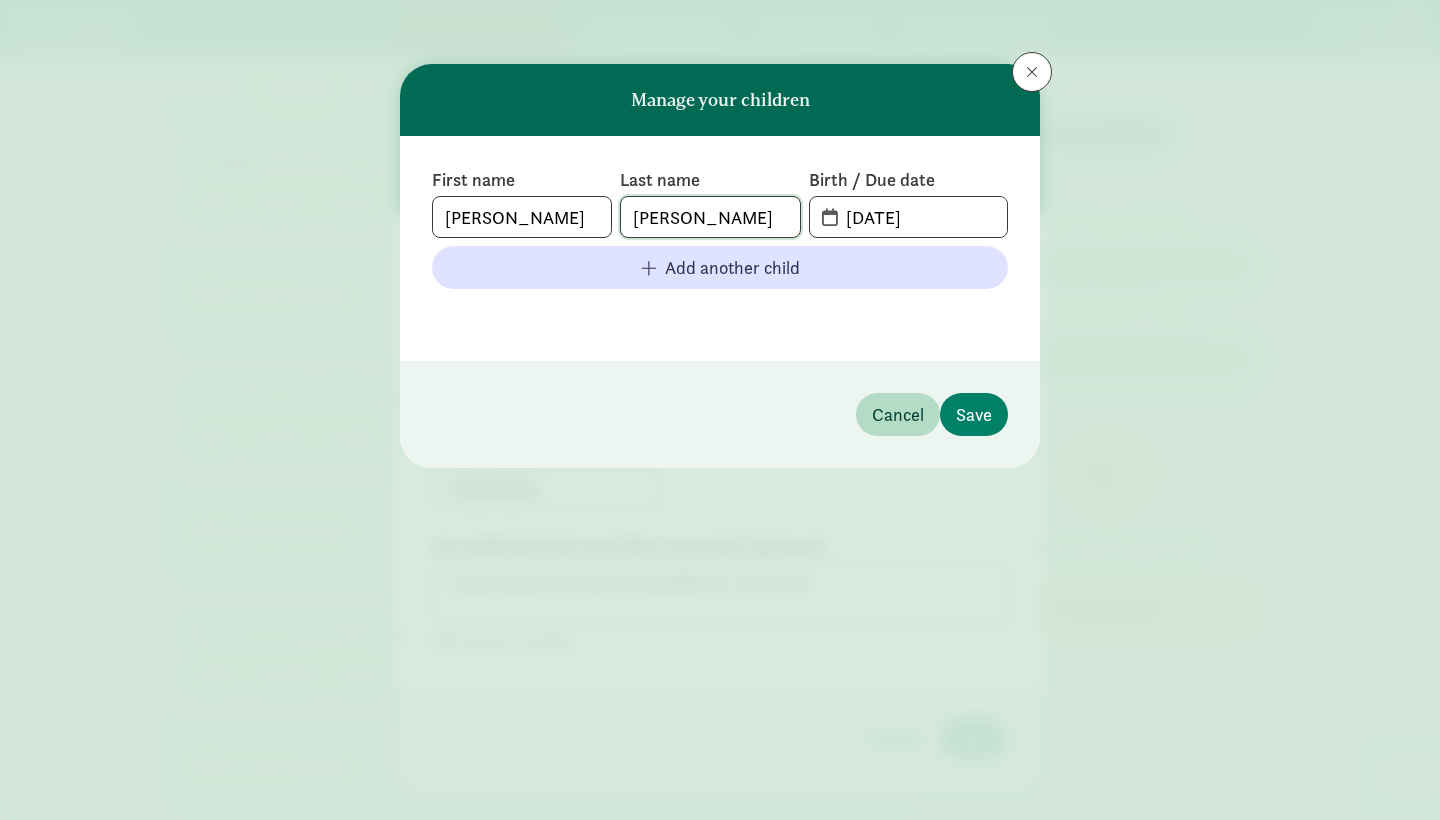 type on "[PERSON_NAME]" 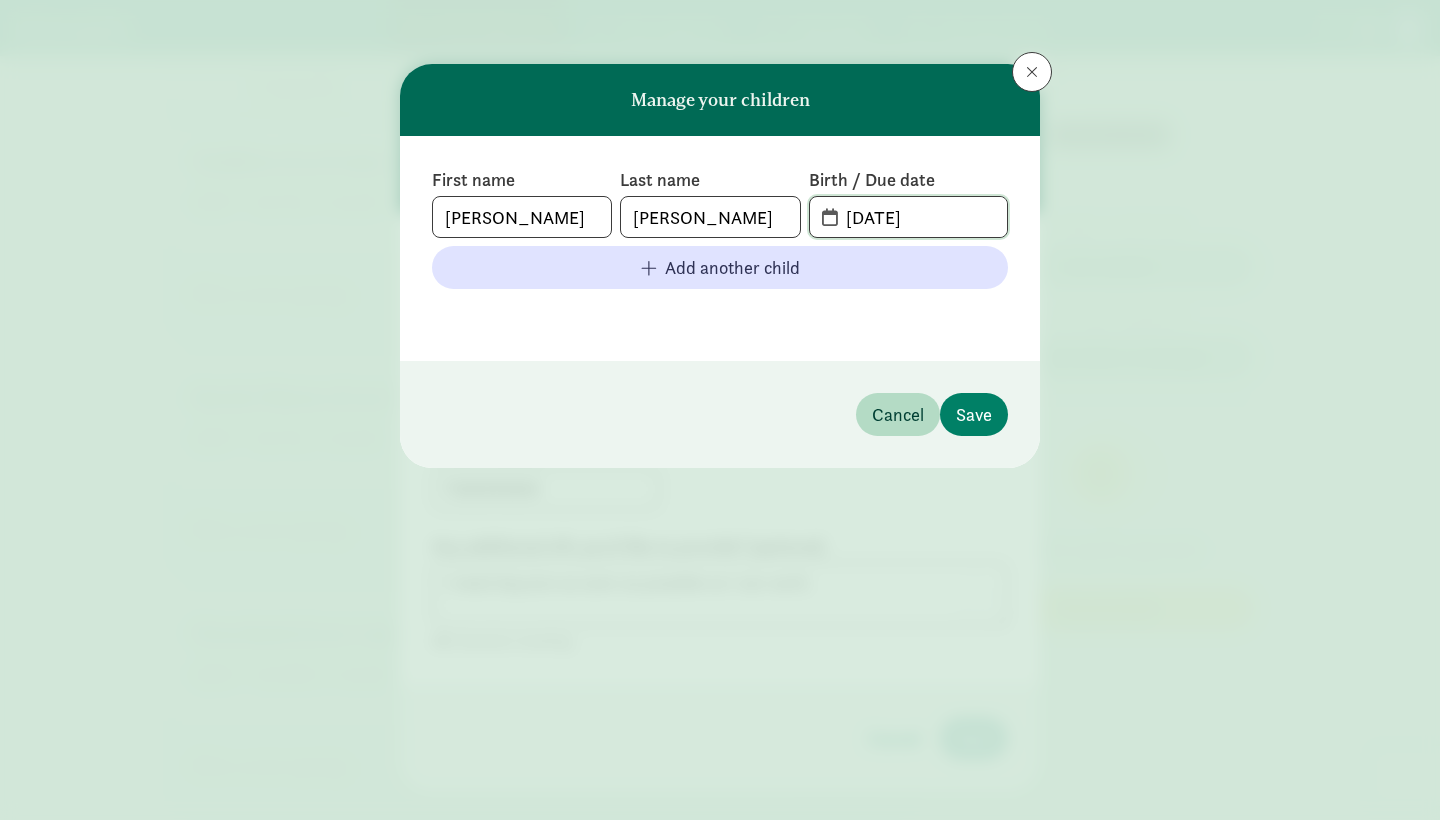 click on "[DATE]" 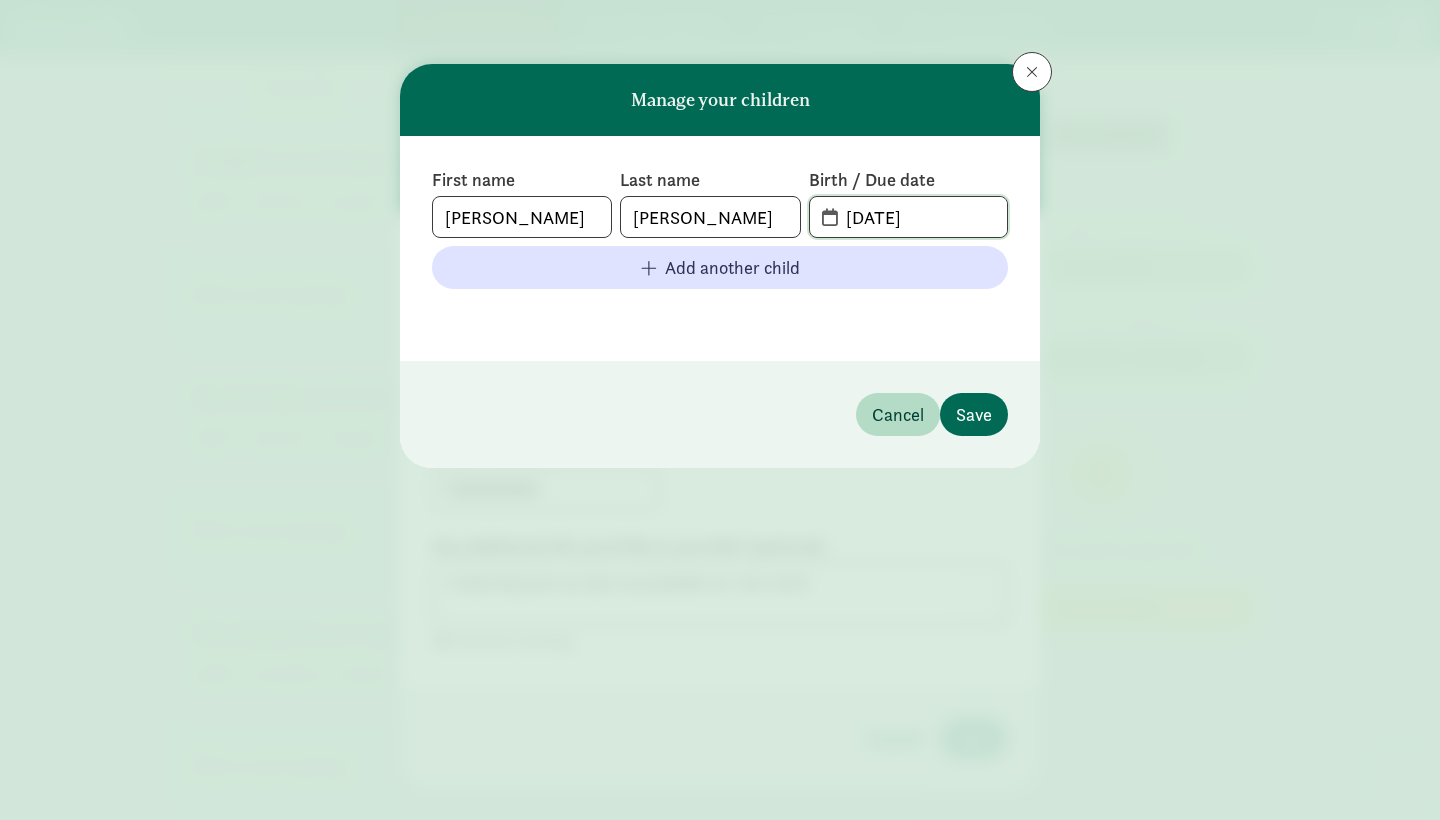 type on "[DATE]" 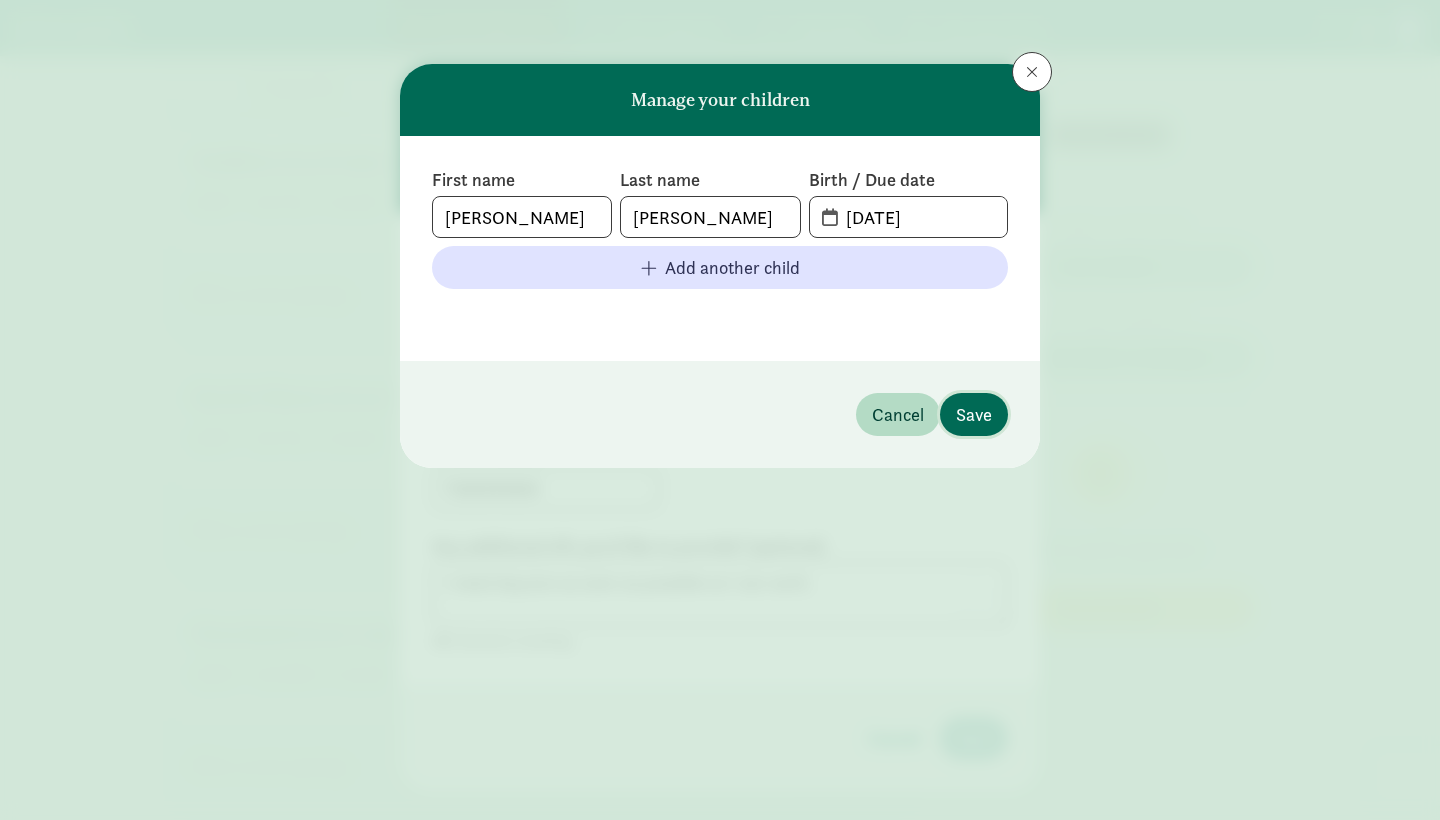 click on "Save" at bounding box center [974, 414] 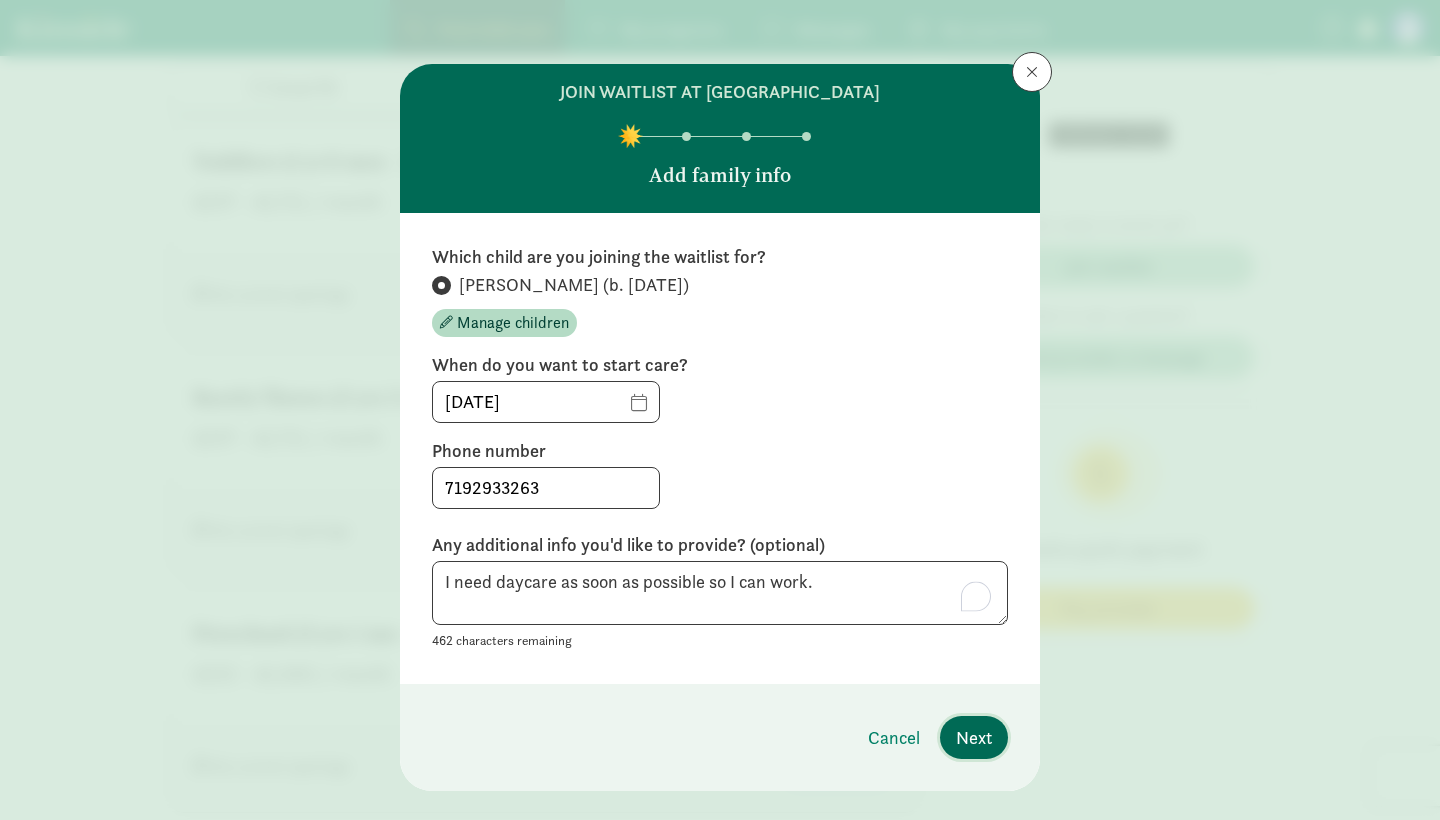 click on "Next" at bounding box center (974, 737) 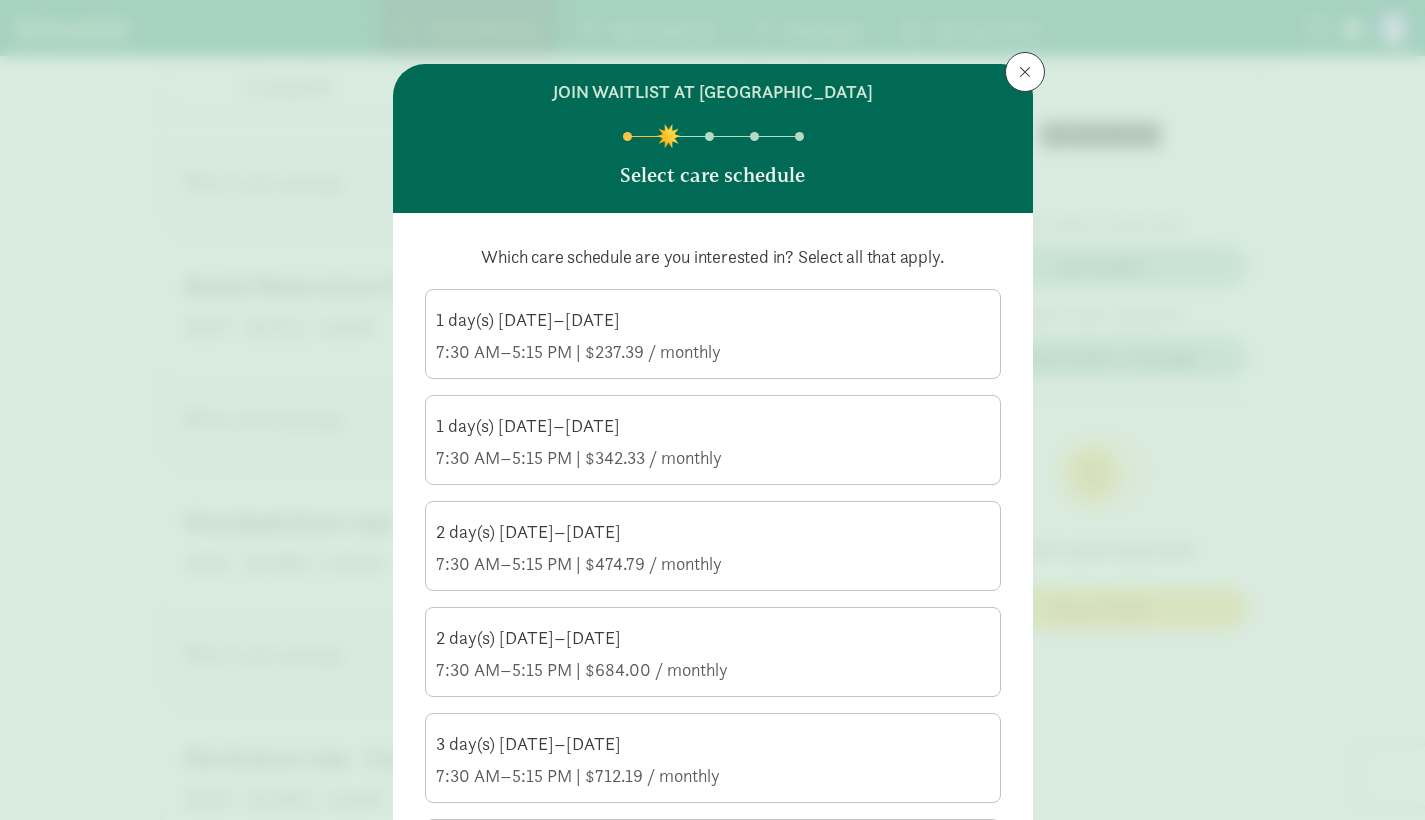 scroll, scrollTop: 1748, scrollLeft: 0, axis: vertical 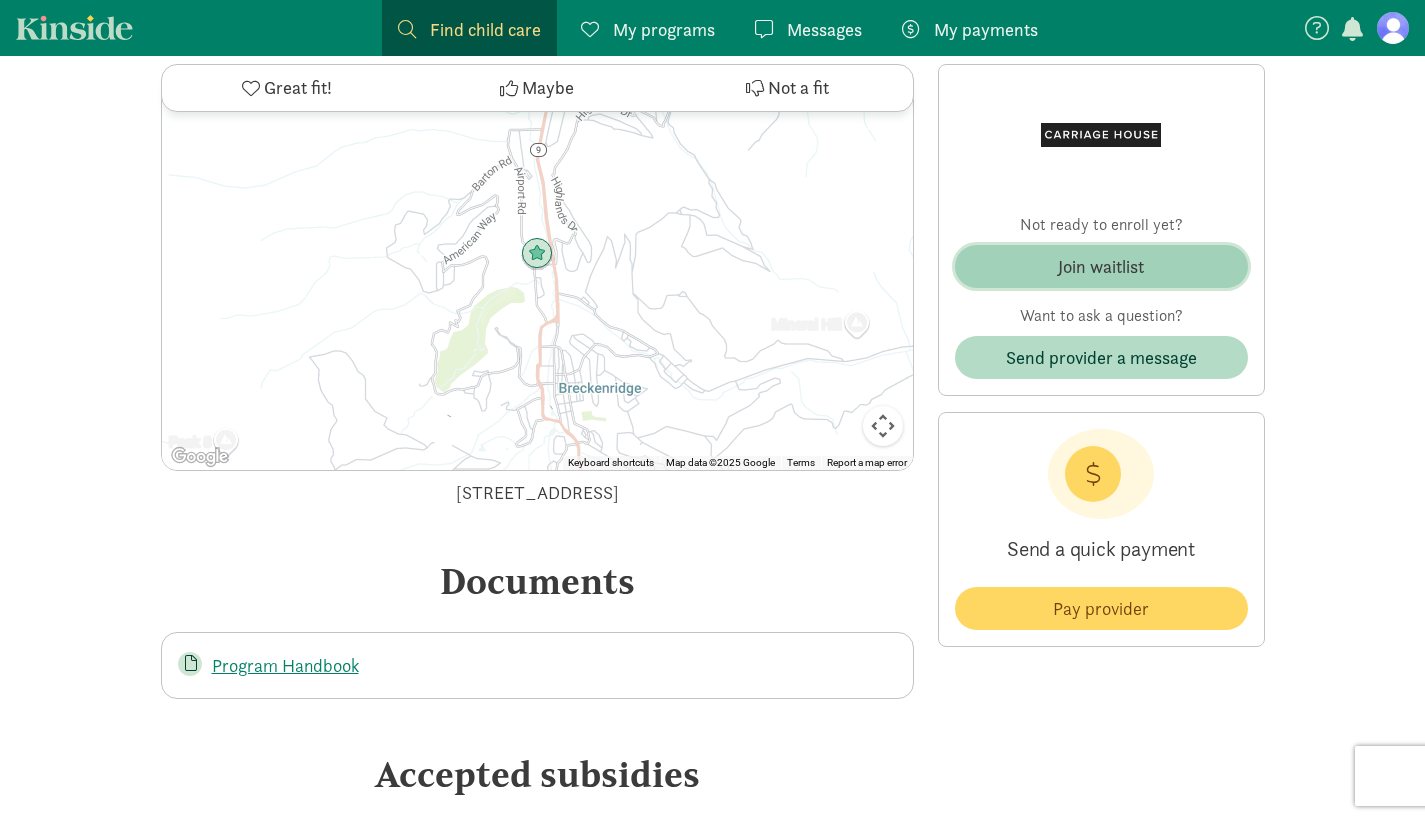 click on "Join waitlist" 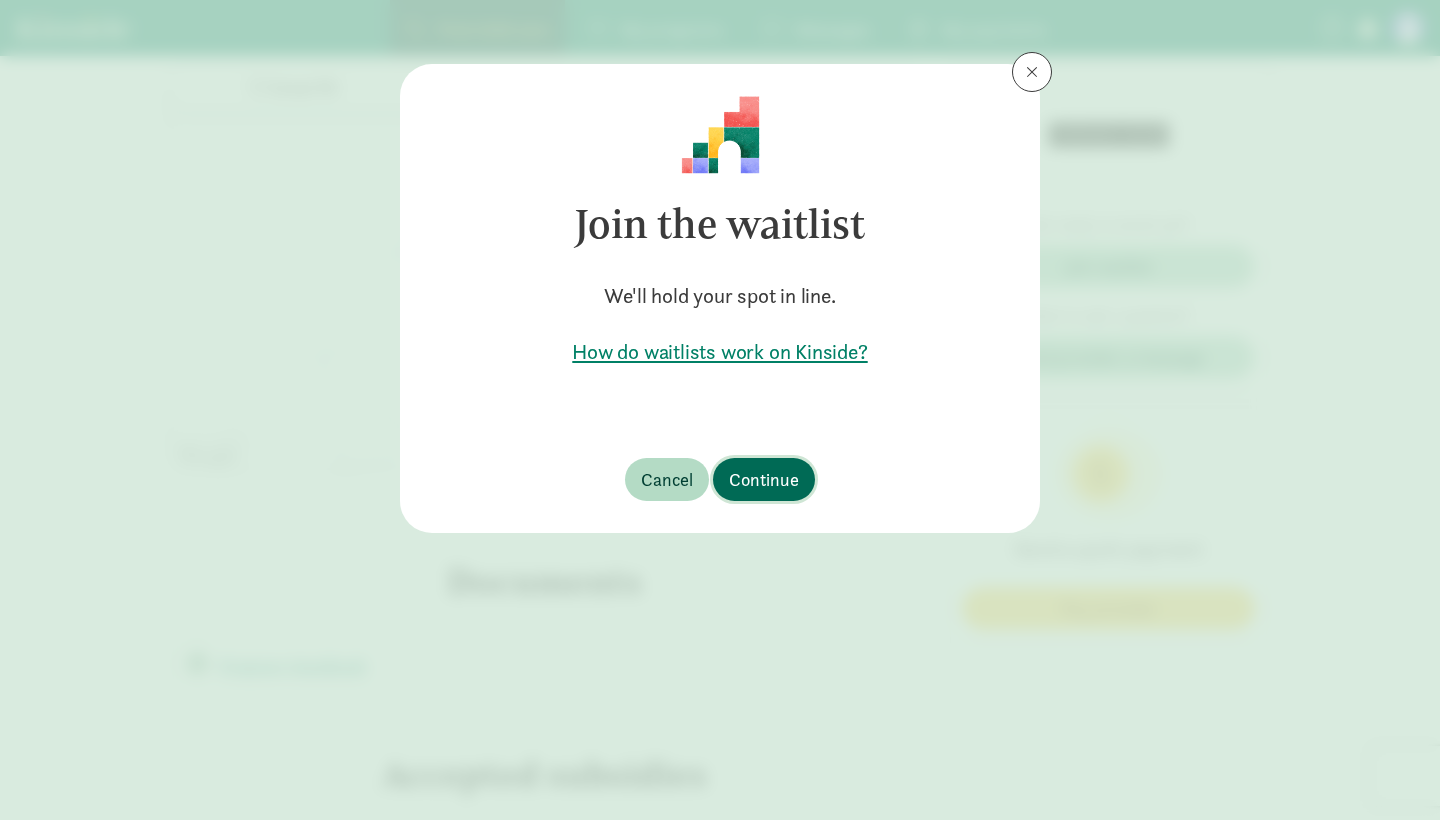 click on "Continue" at bounding box center [764, 479] 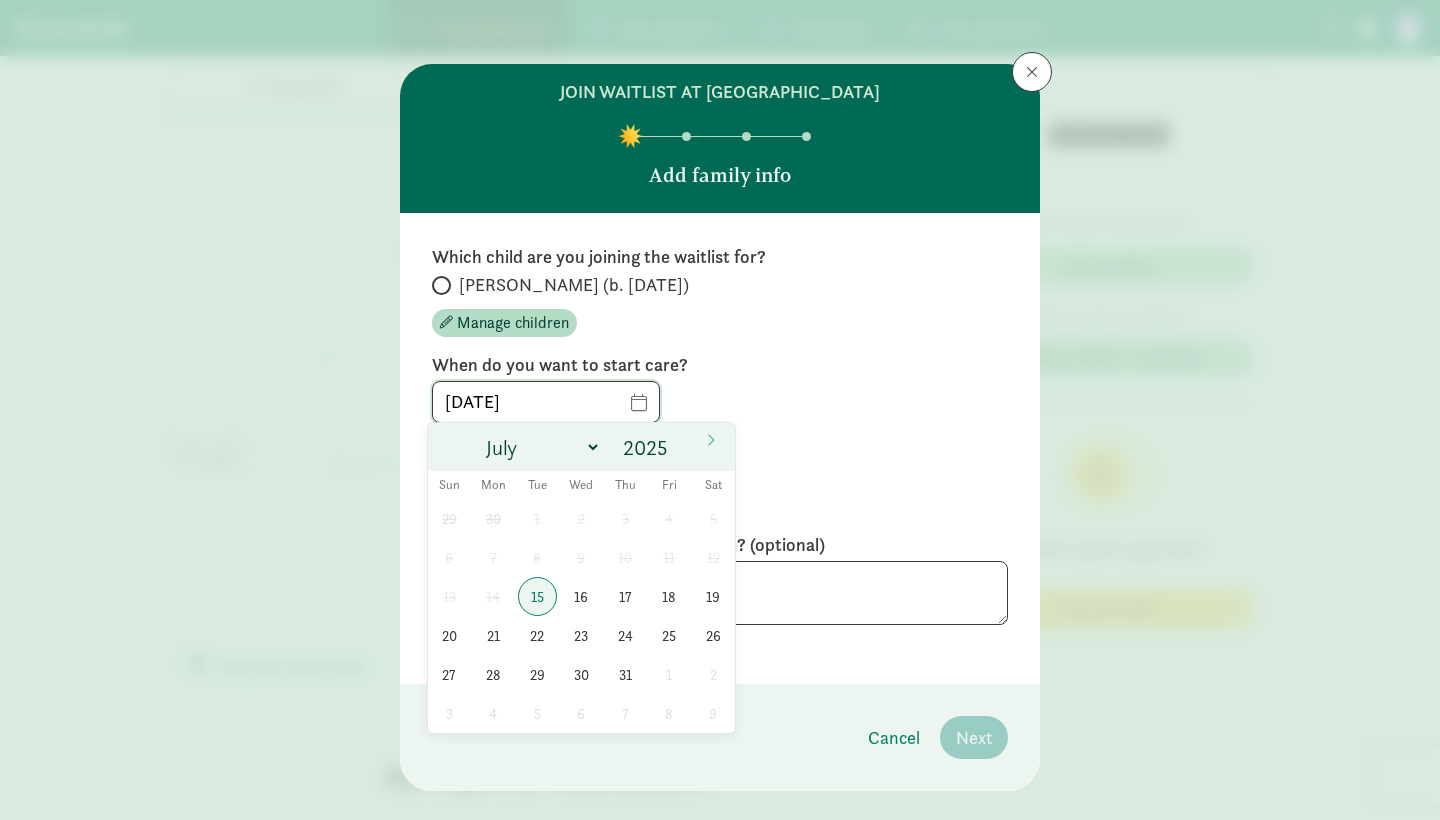 click on "[DATE]" 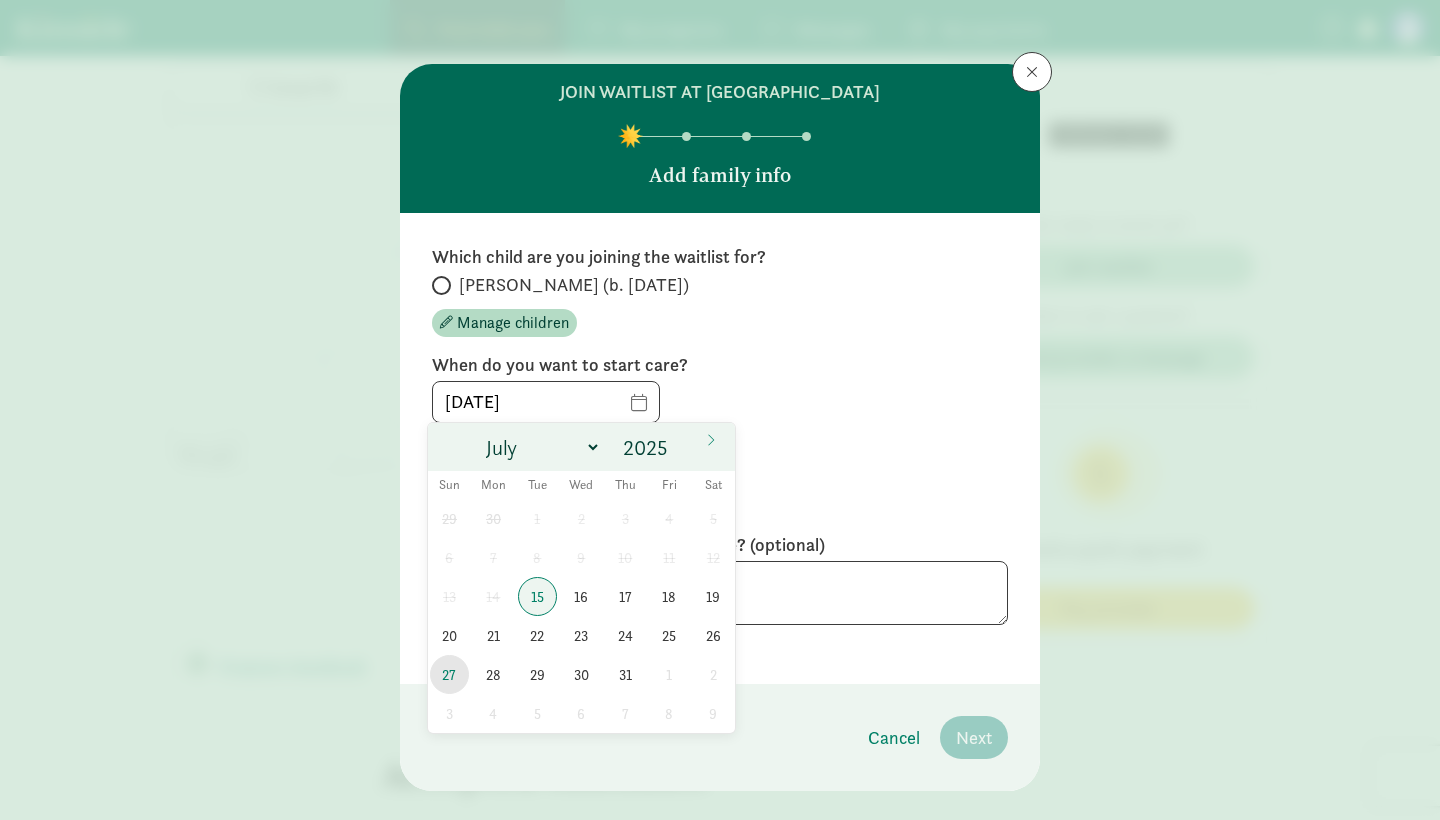 click on "27" at bounding box center (449, 674) 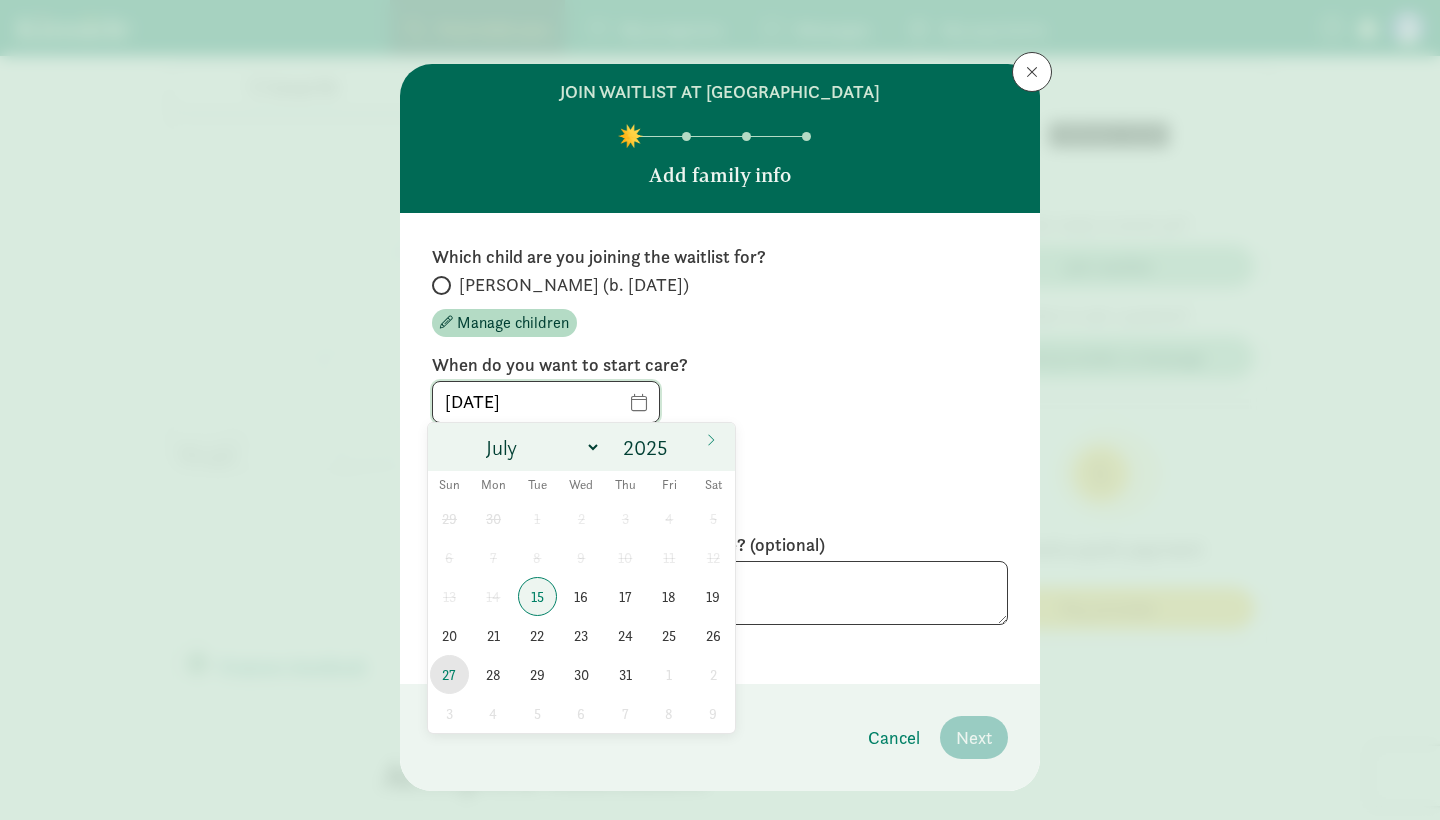 type on "[DATE]" 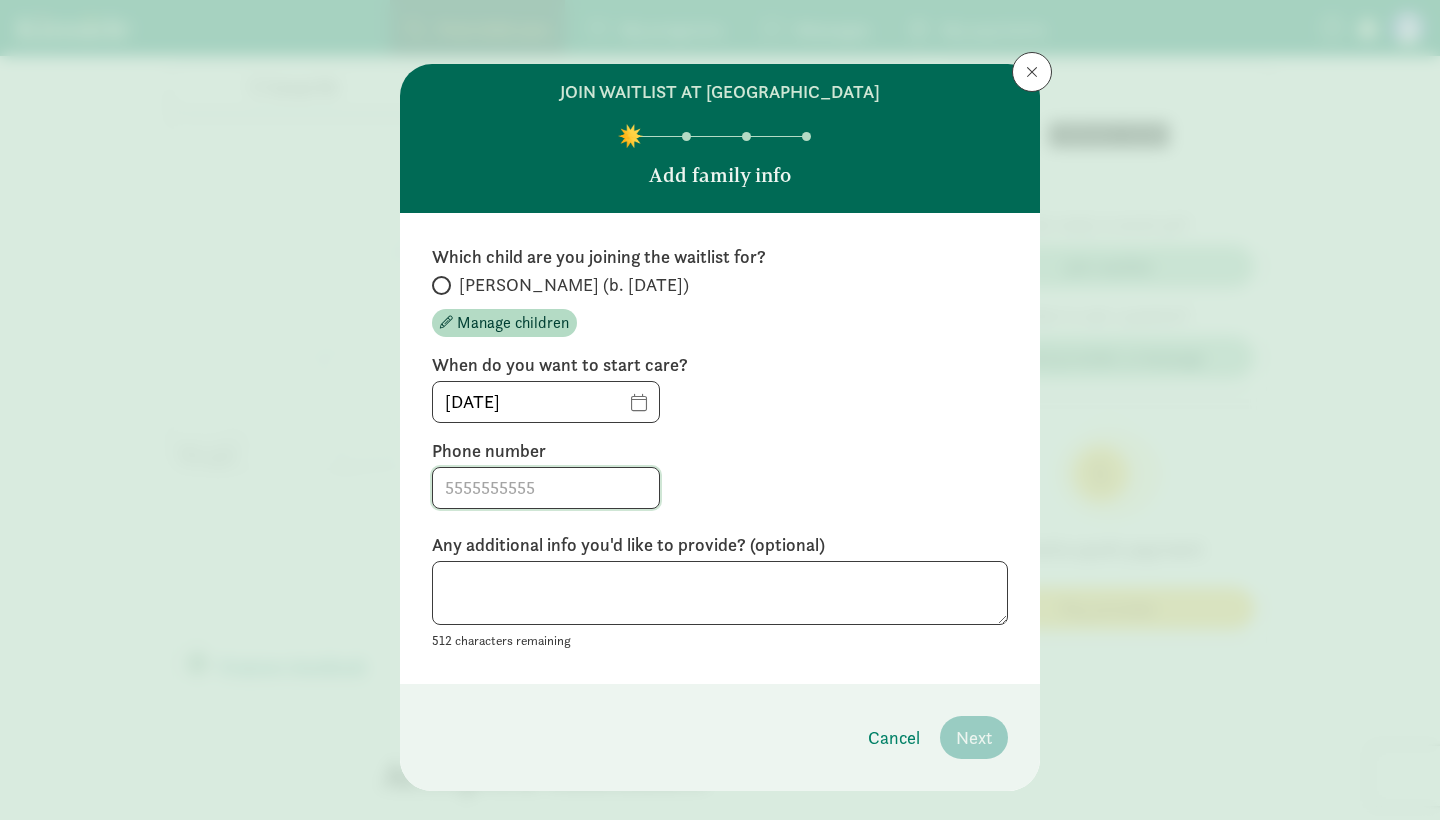 click 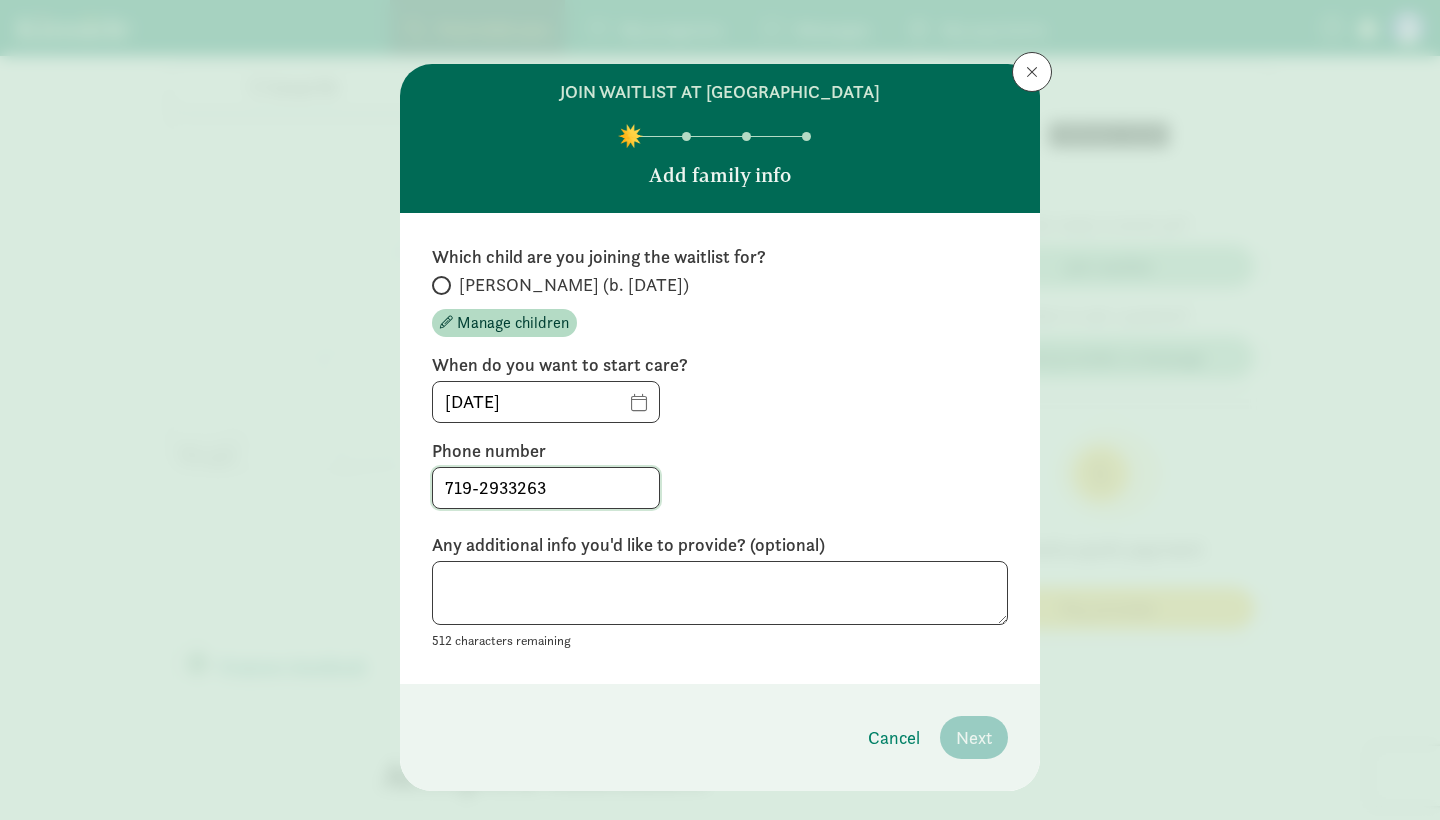 click on "719-2933263" 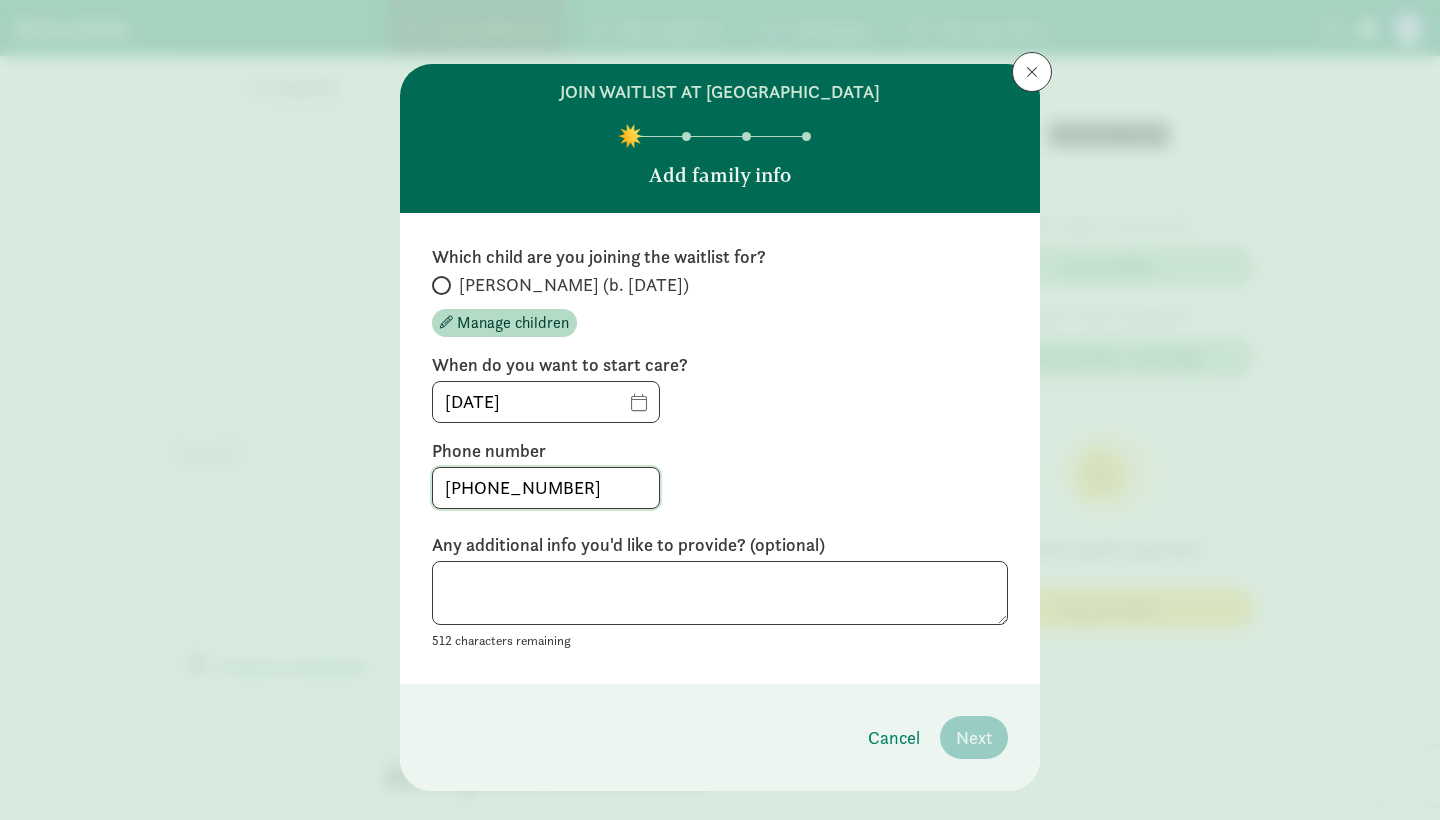 type on "[PHONE_NUMBER]" 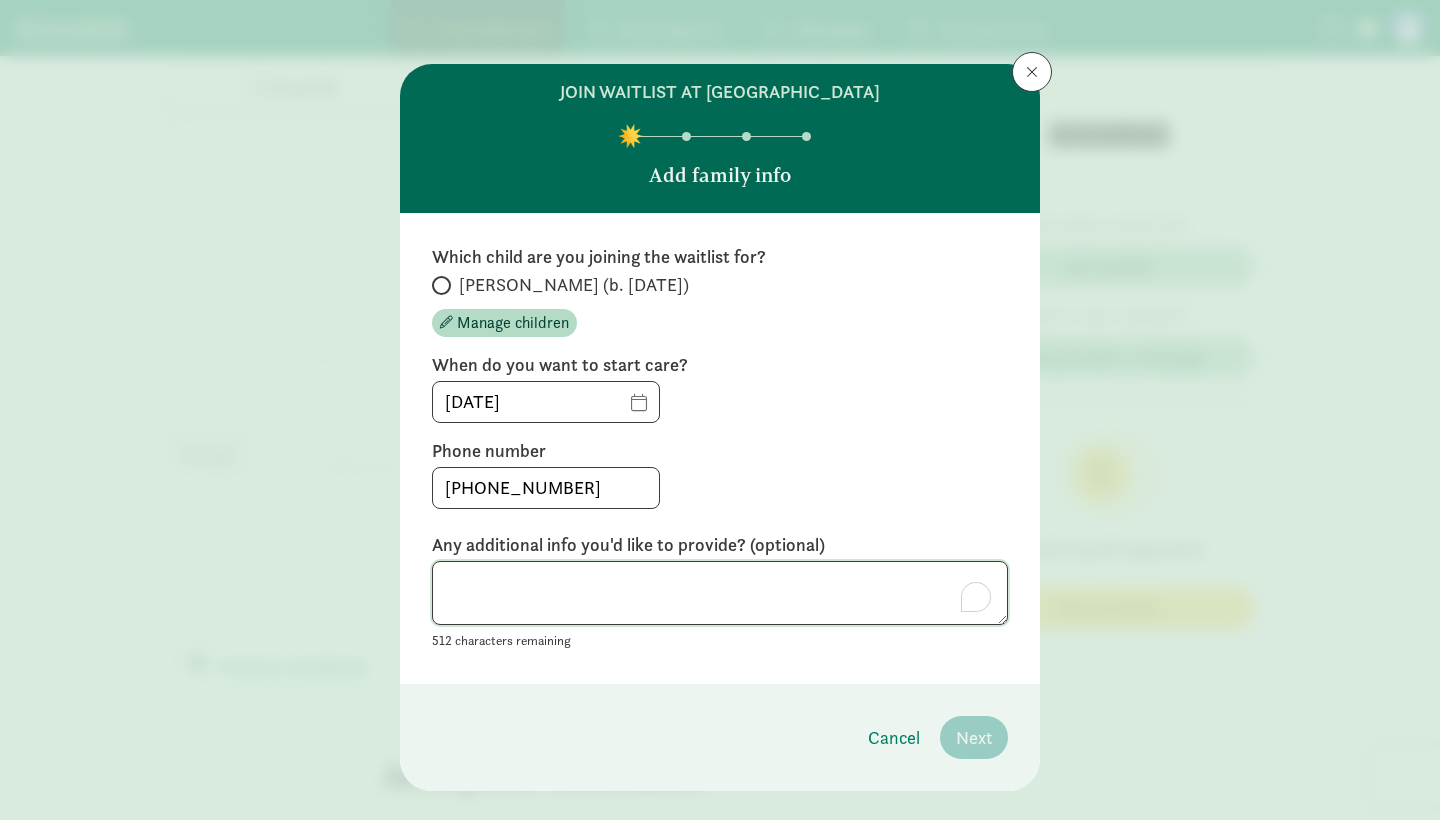 click at bounding box center (720, 593) 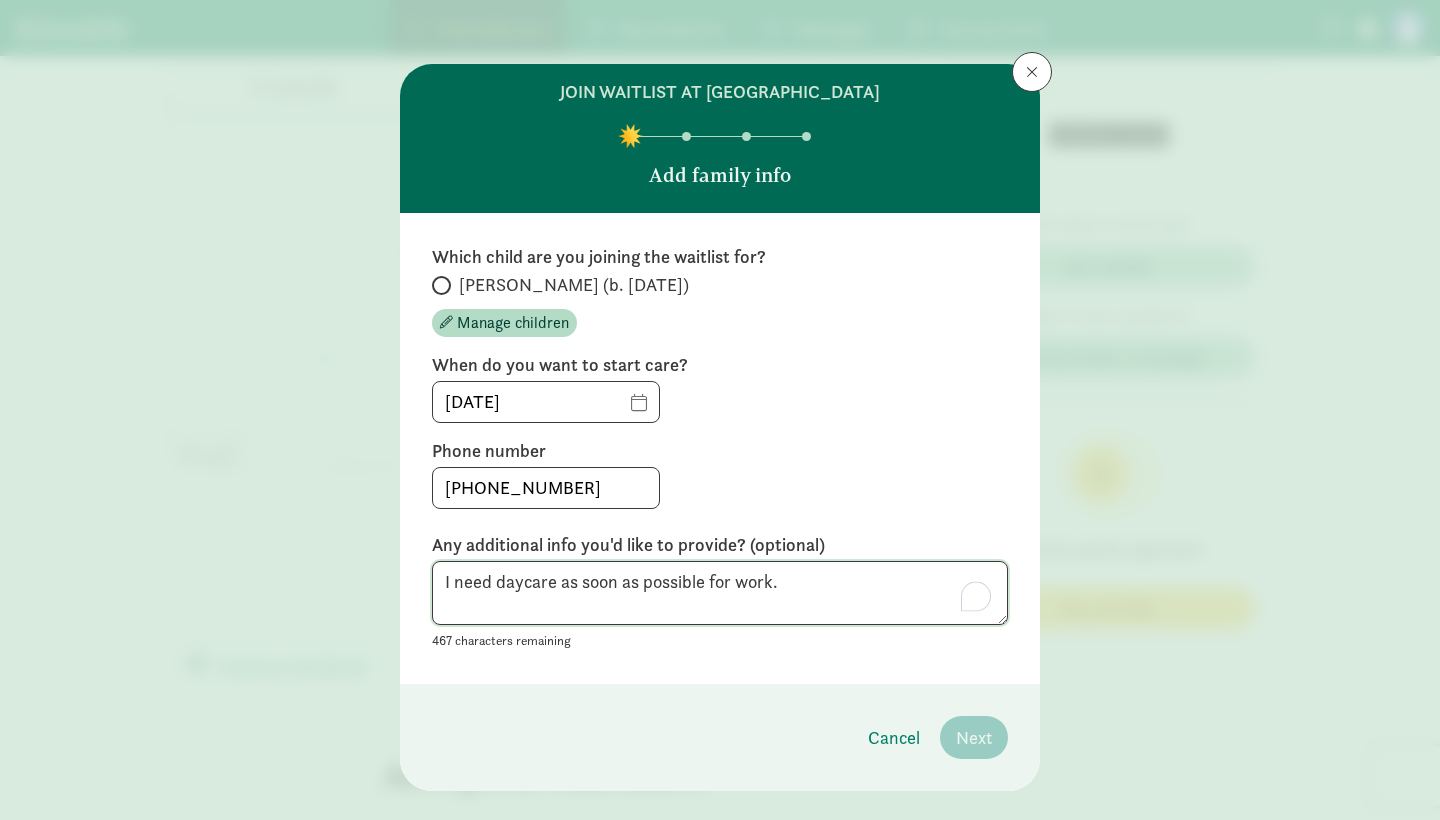 type on "I need daycare as soon as possible for work." 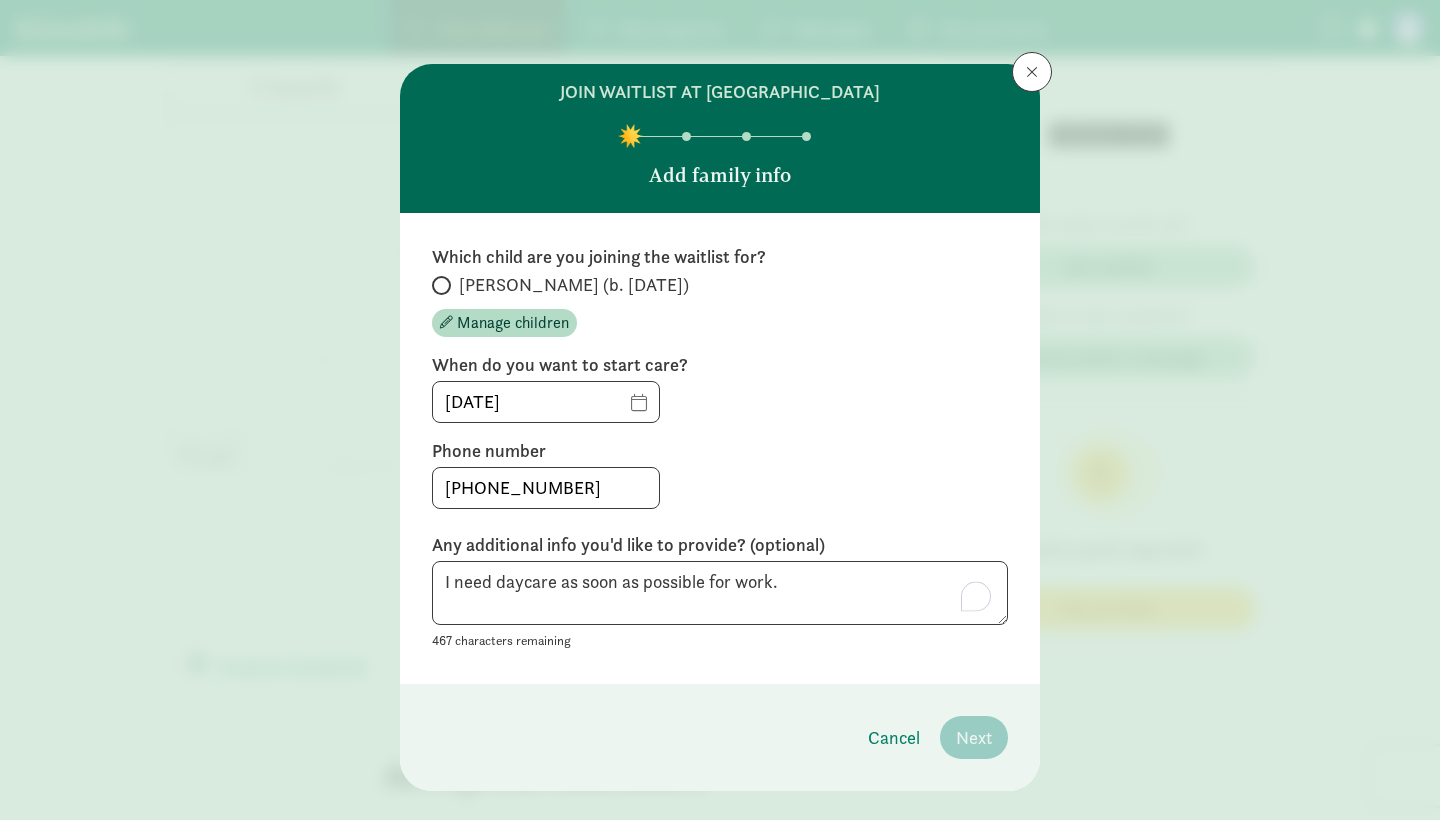 click on "[PERSON_NAME]  (b. [DATE])" at bounding box center (438, 285) 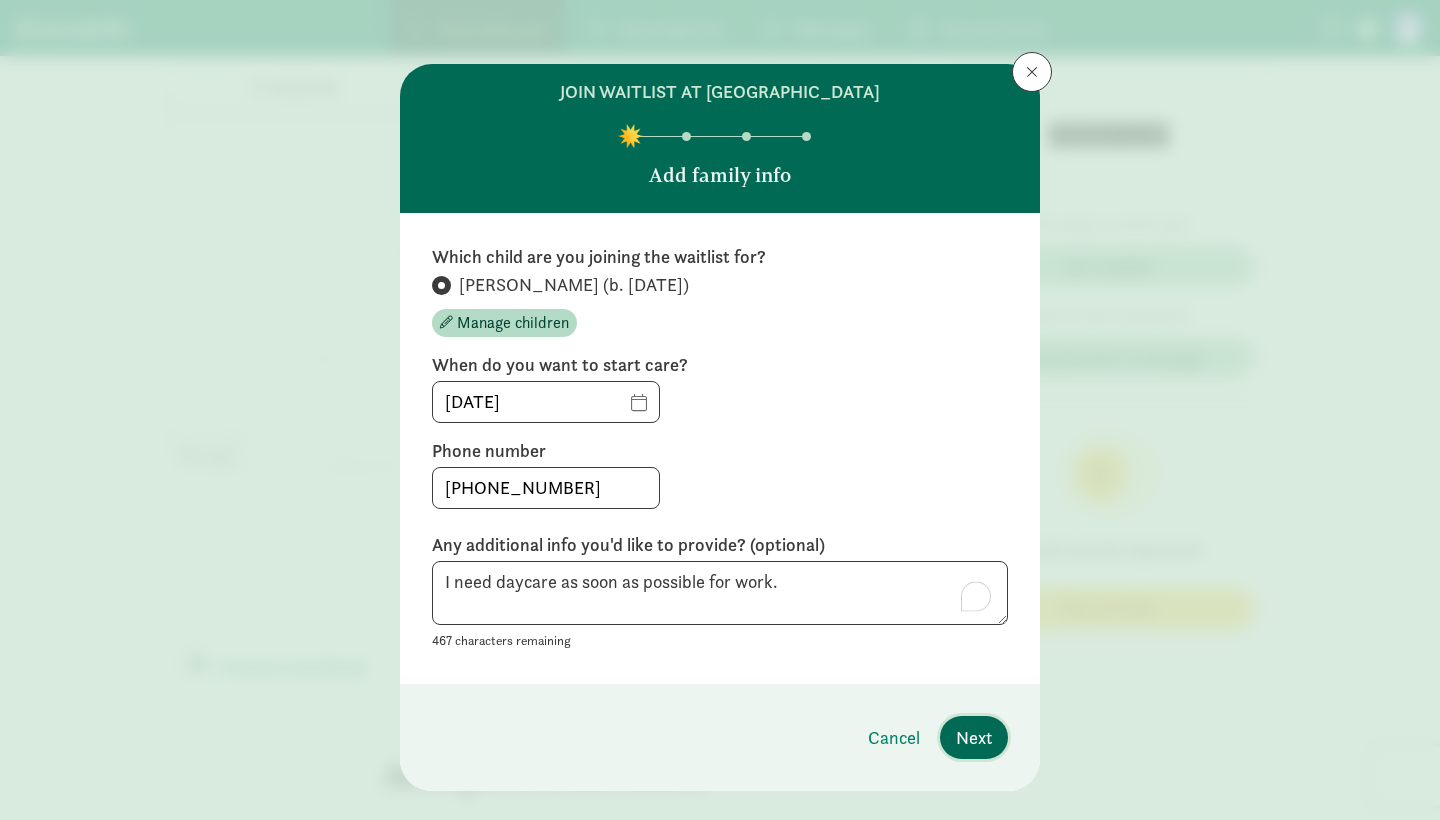 click on "Next" at bounding box center [974, 737] 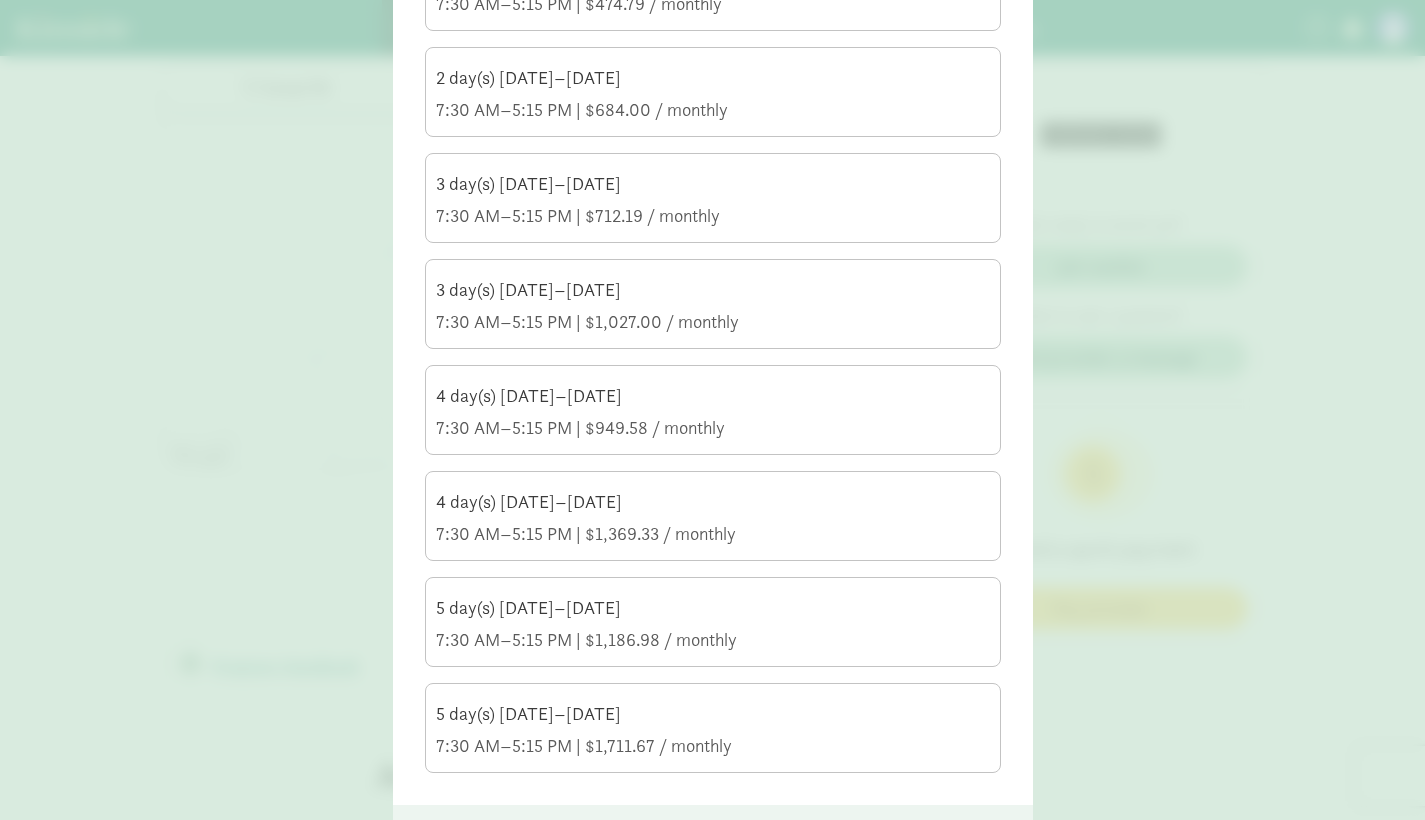 scroll, scrollTop: 575, scrollLeft: 0, axis: vertical 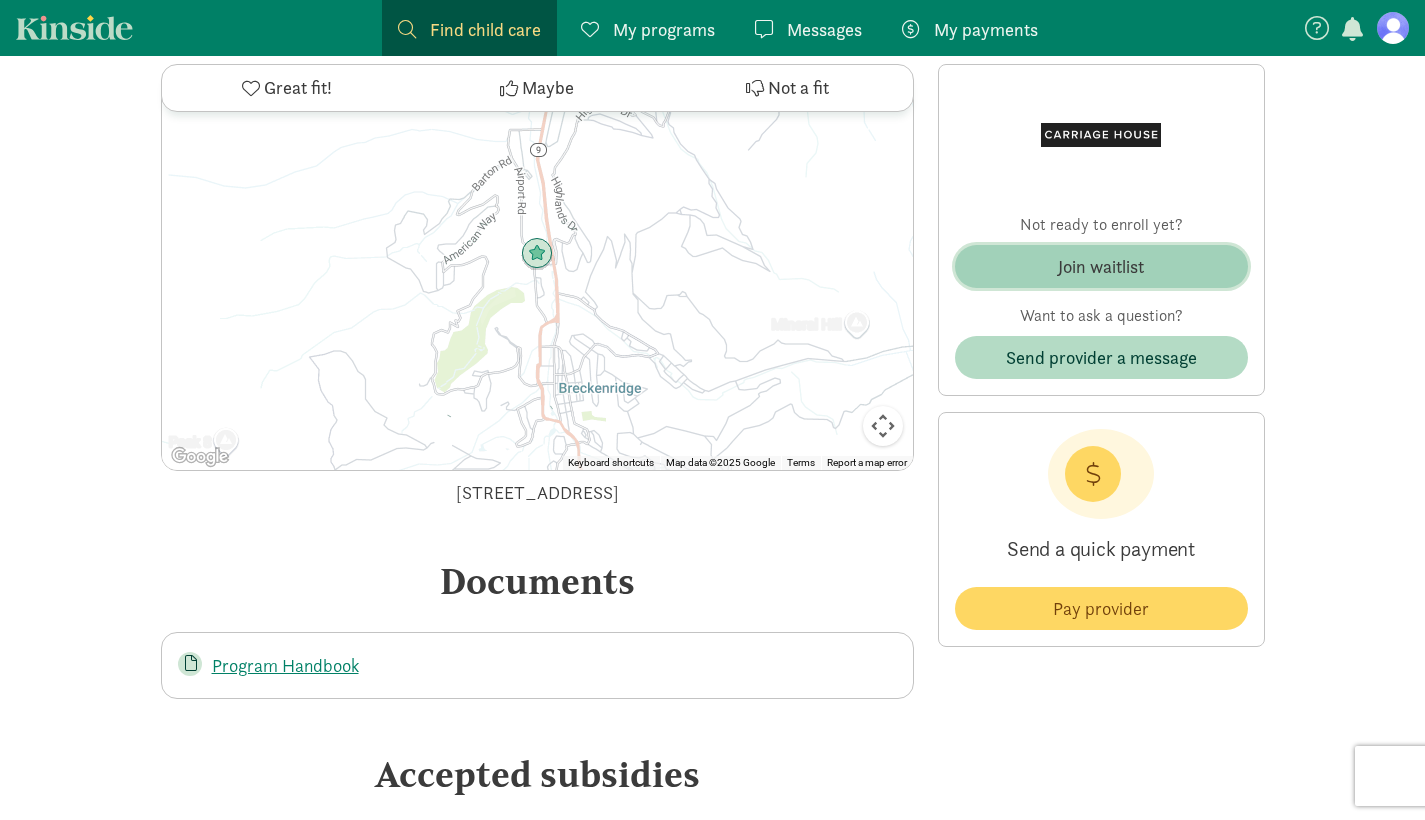 click on "Join waitlist" 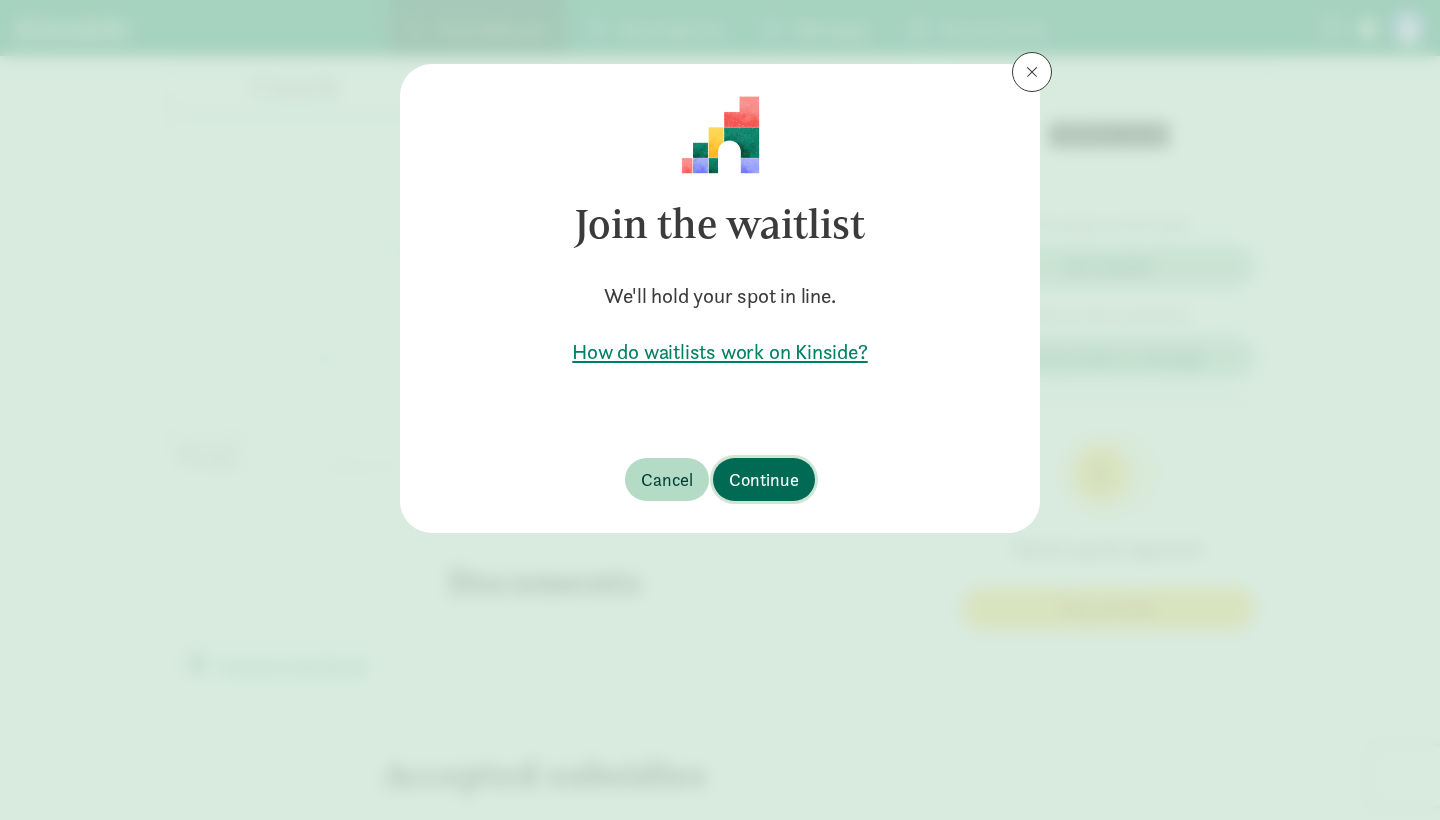 click on "Continue" at bounding box center [764, 479] 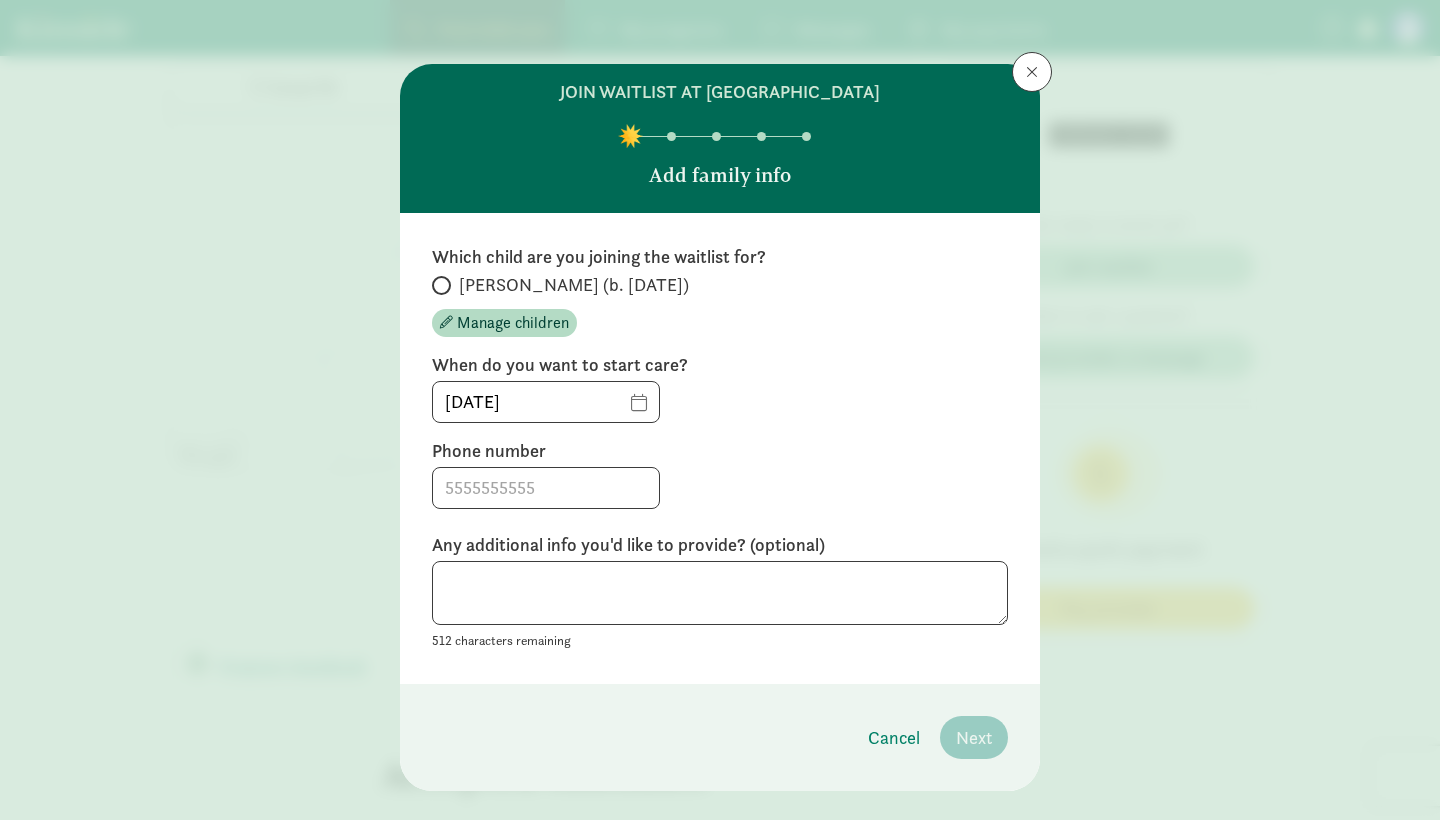 click on "[PERSON_NAME]  (b. [DATE])" at bounding box center [438, 285] 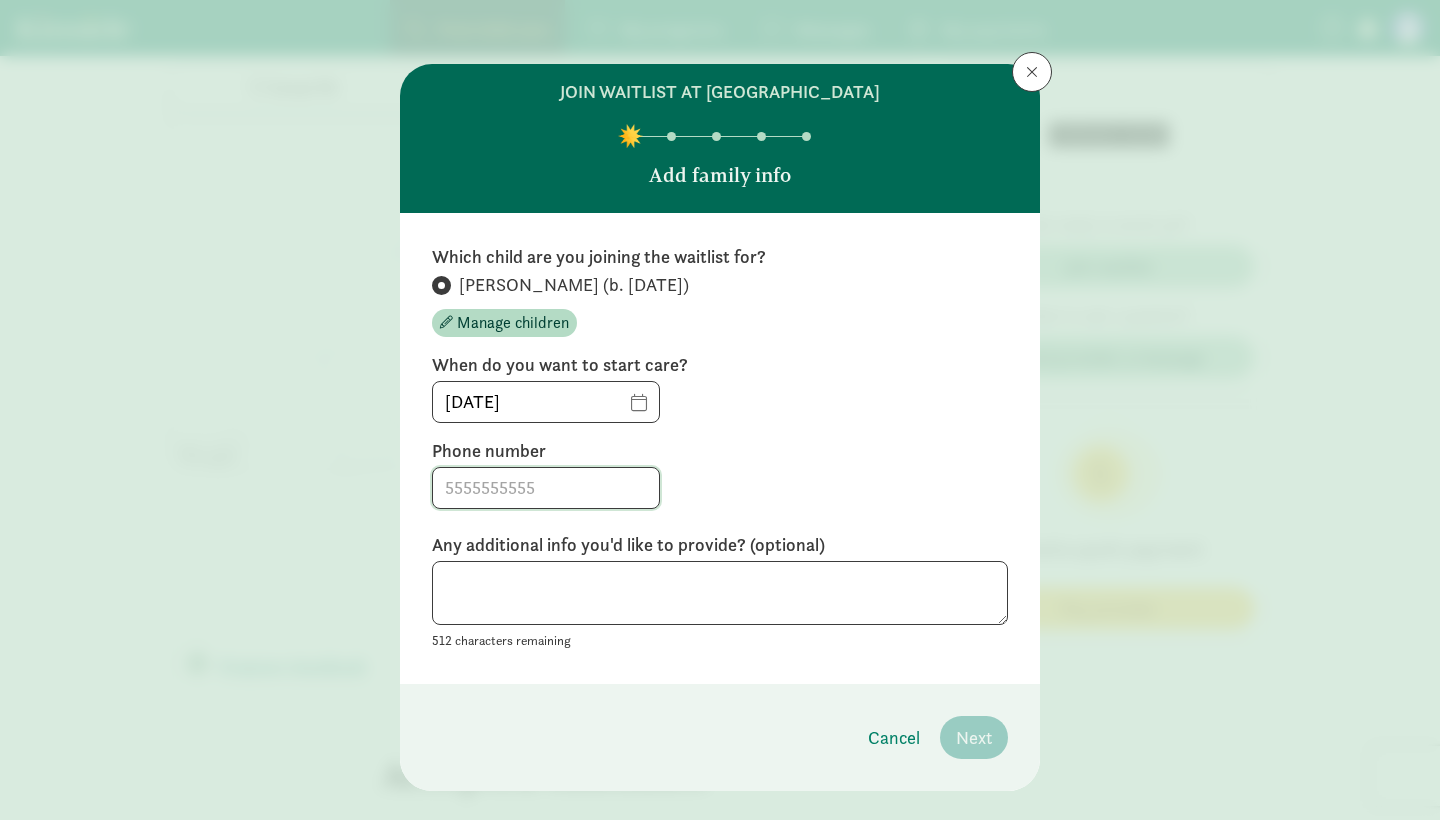 click 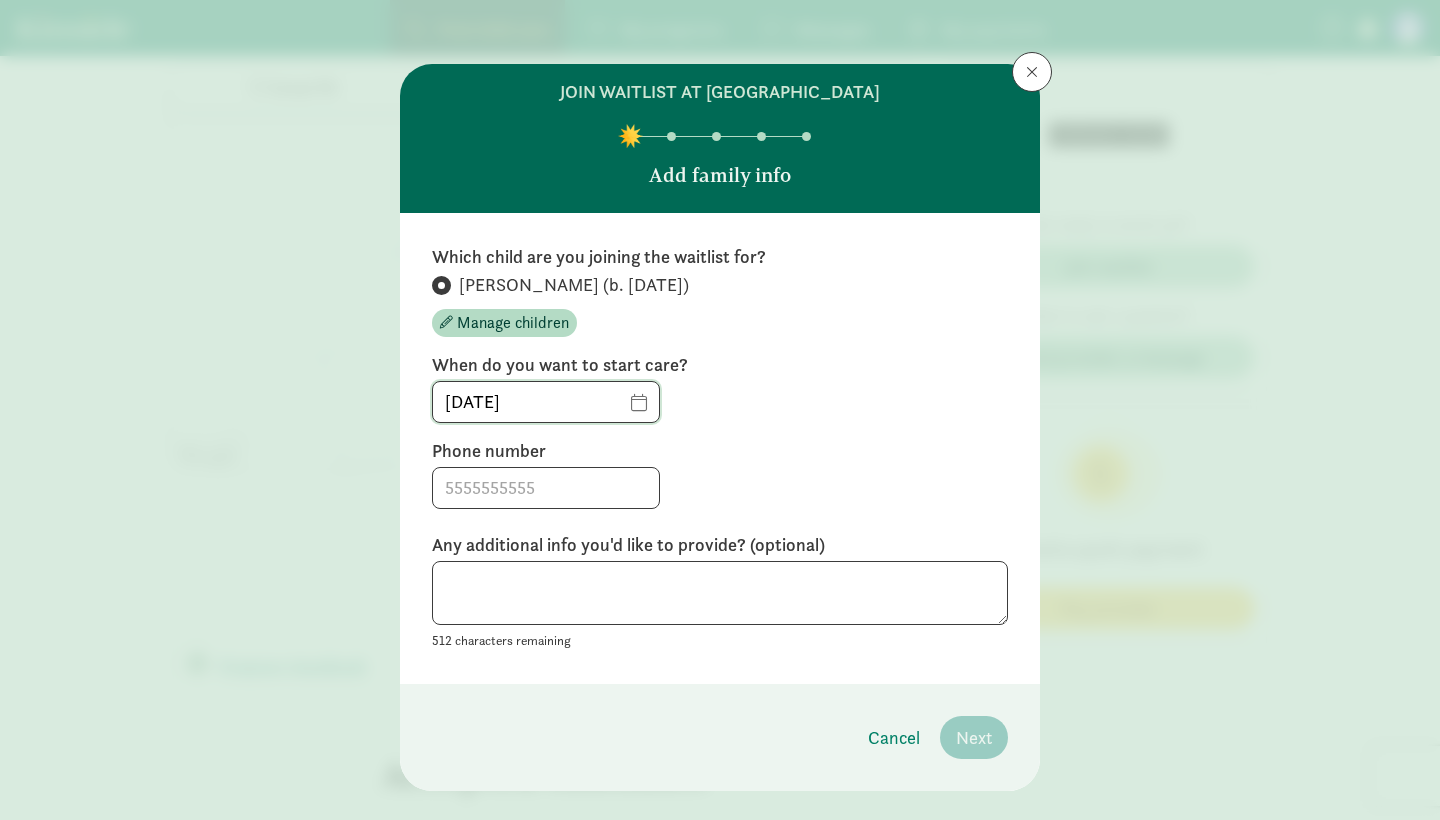 click on "[DATE]" 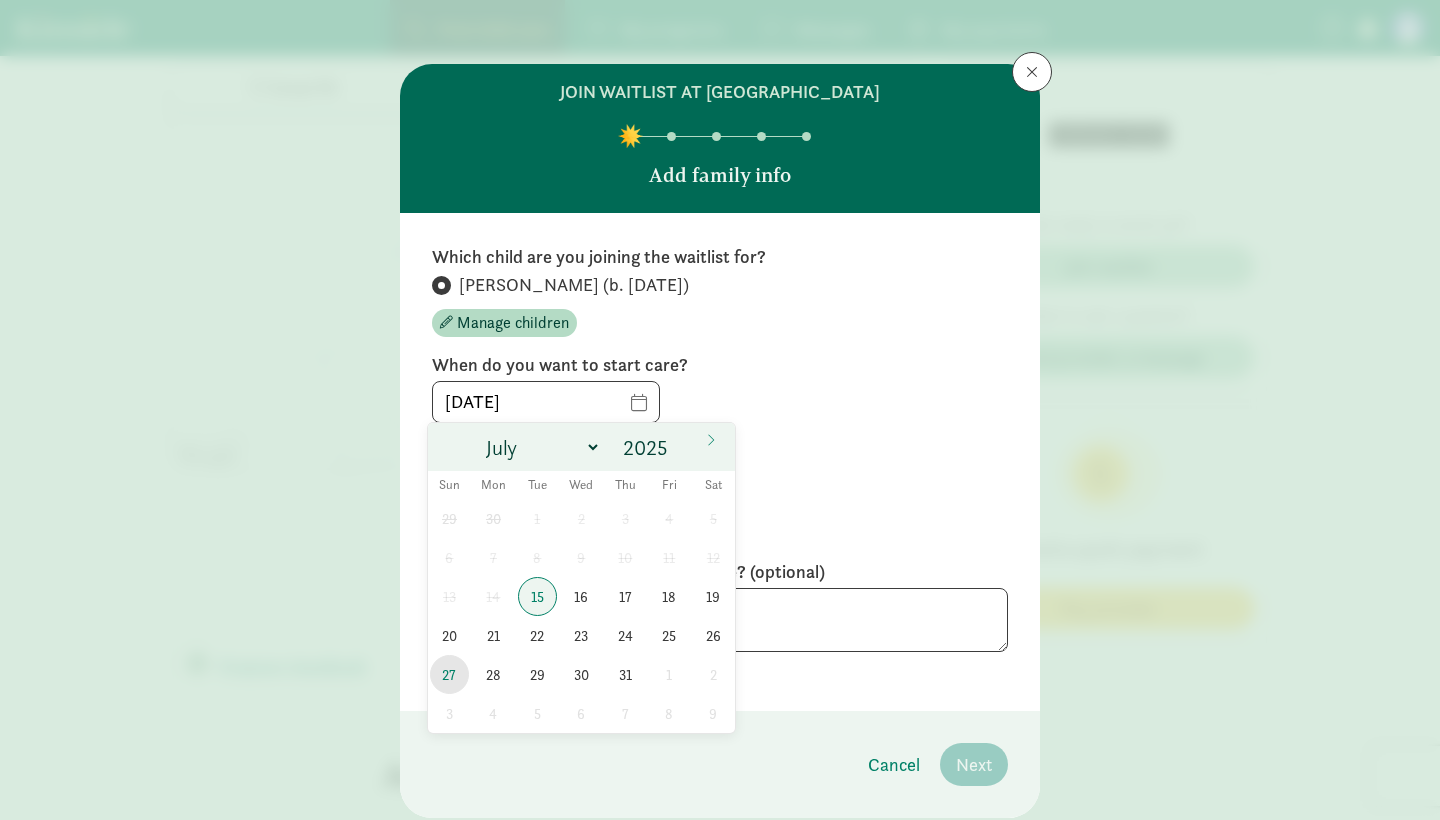click on "27" at bounding box center (449, 674) 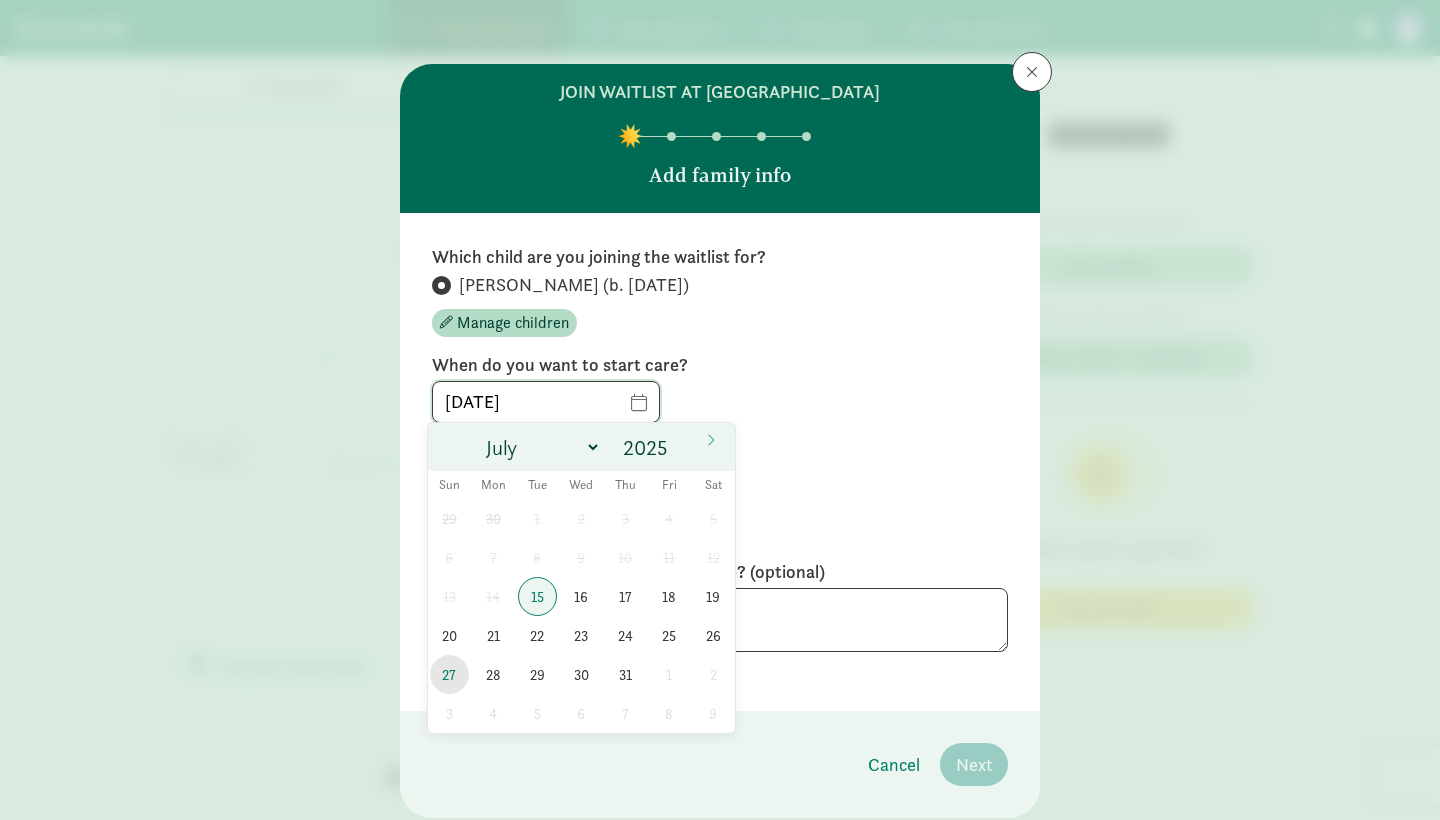 type on "[DATE]" 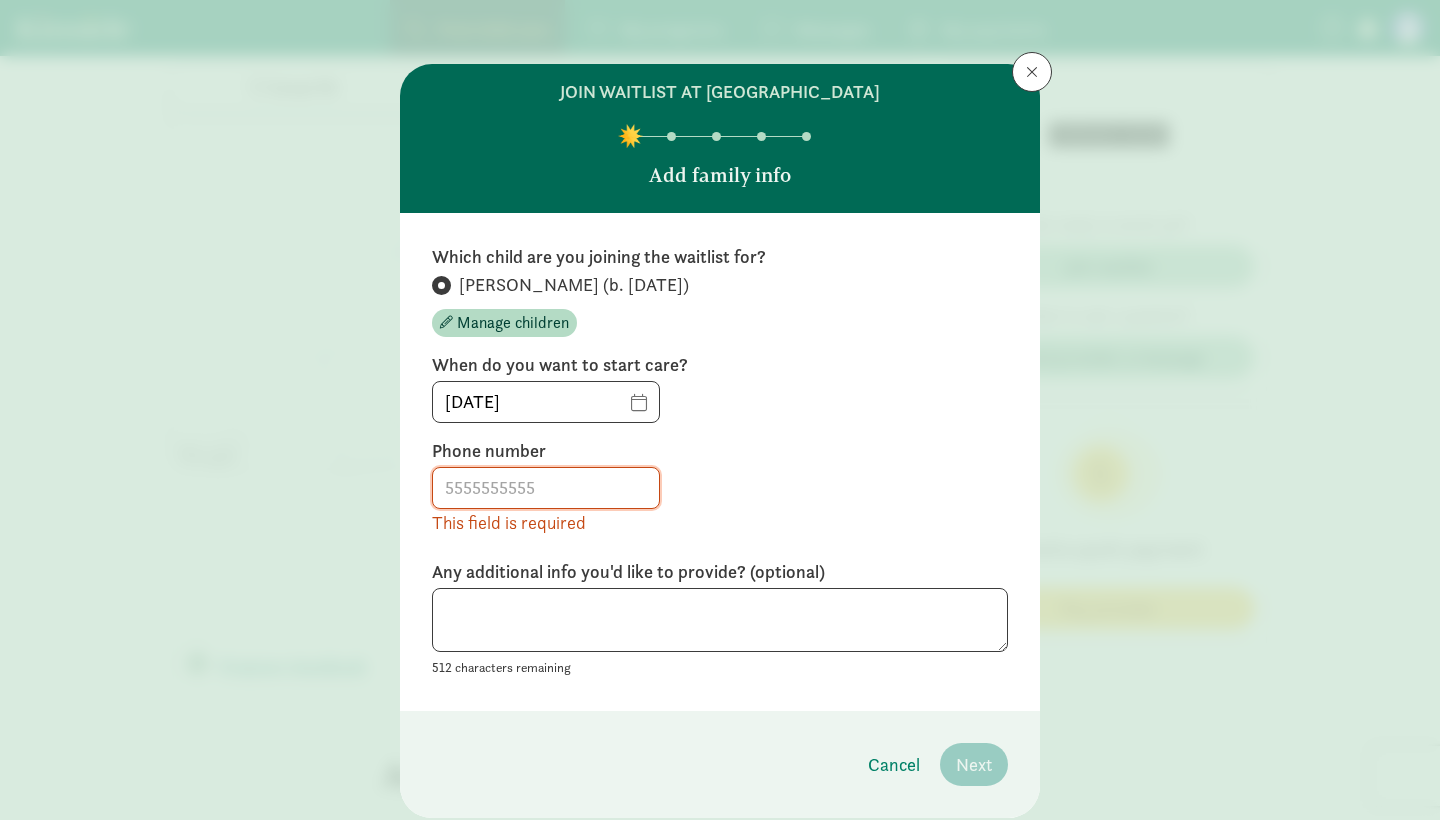click on "This field is required" at bounding box center [546, 522] 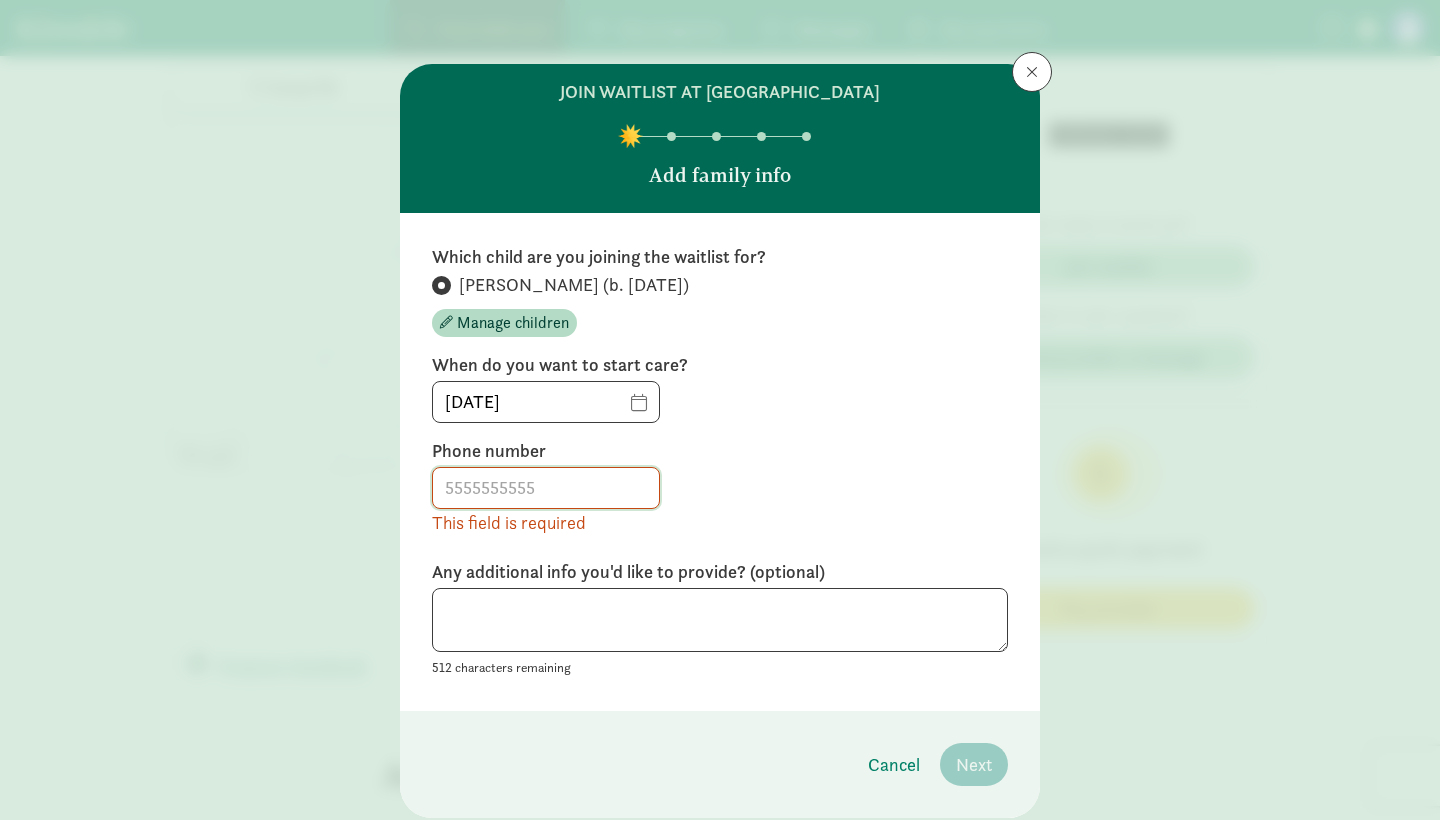 click 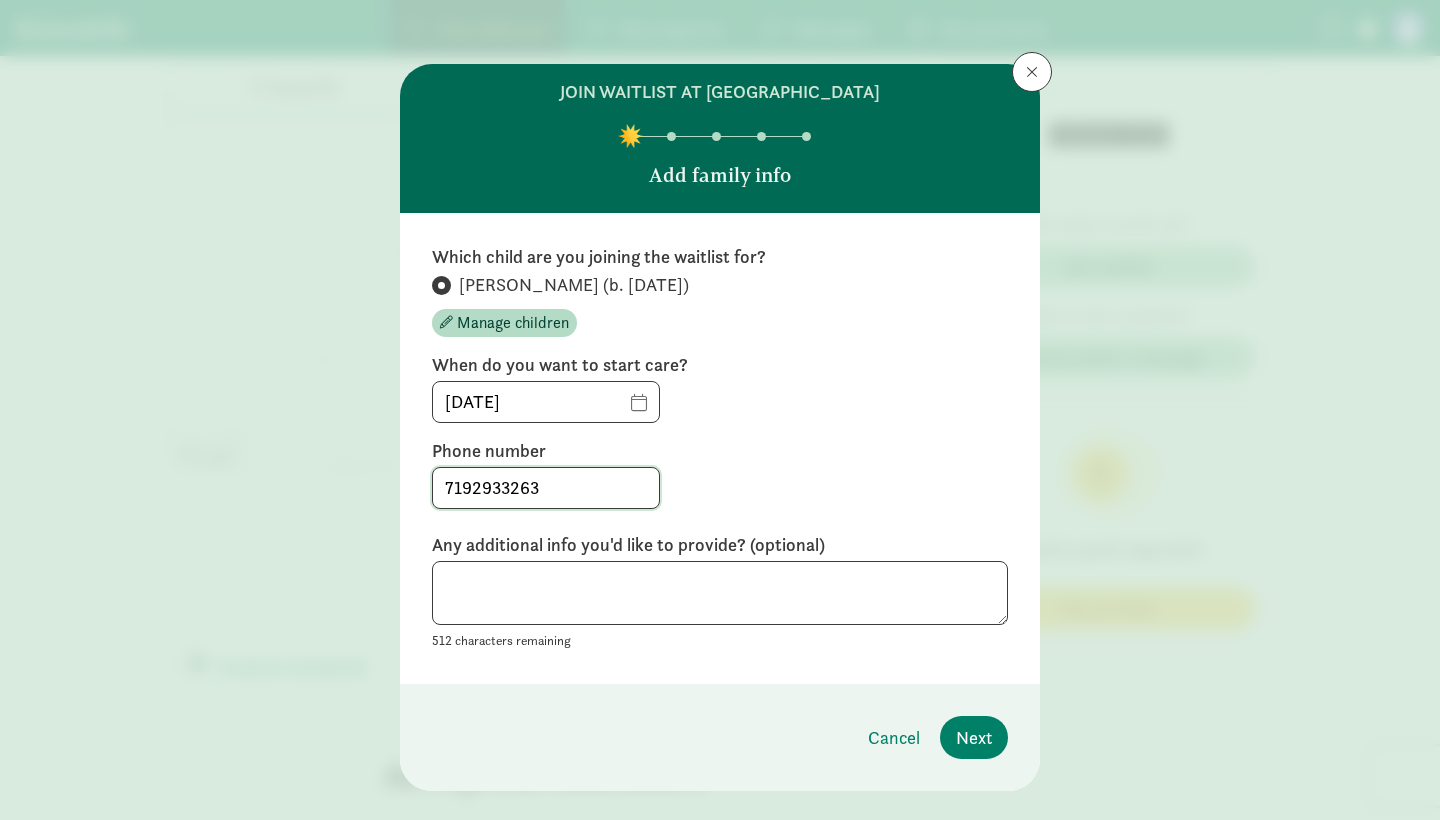 type on "7192933263" 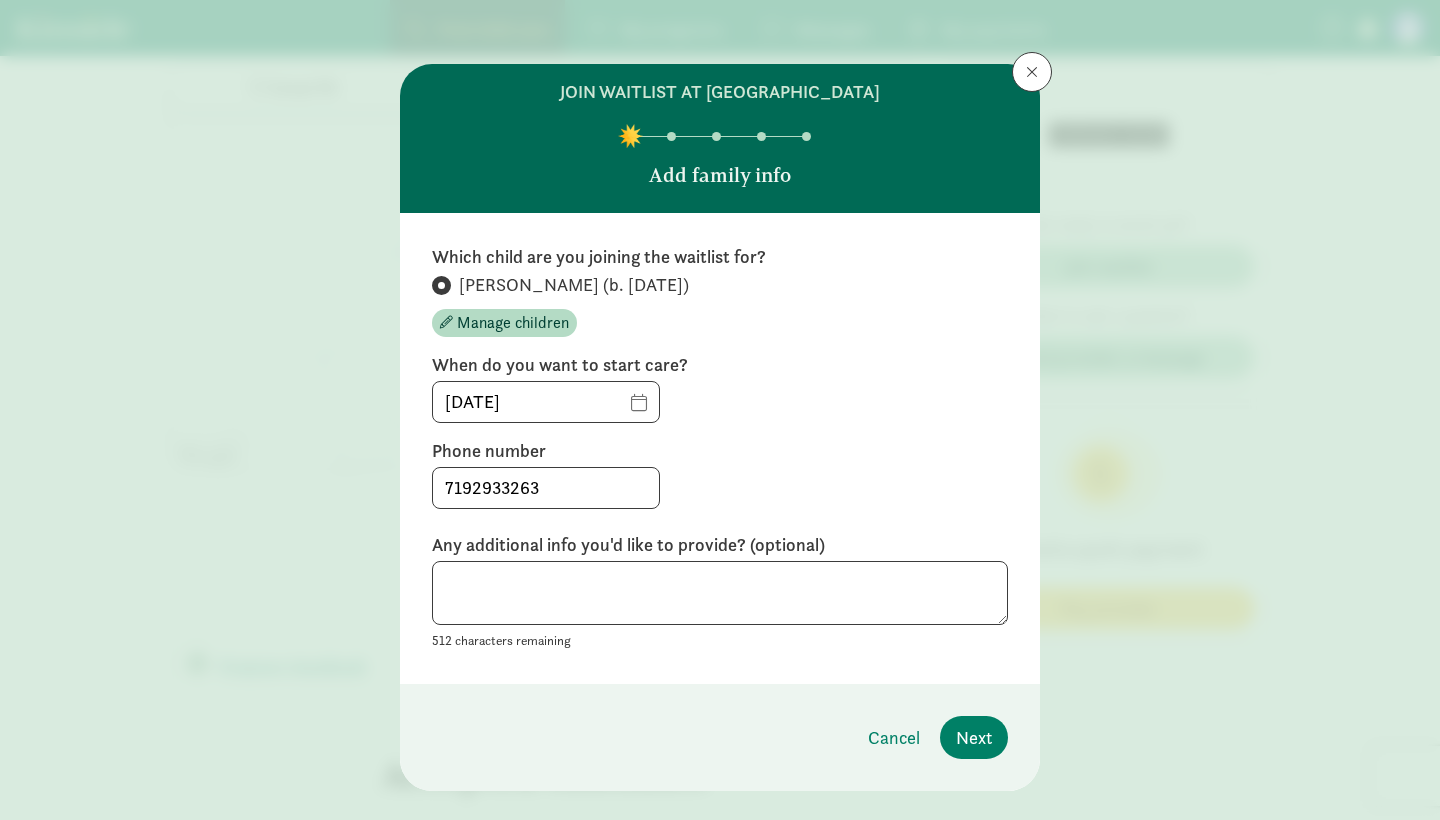 click on "512 characters remaining" 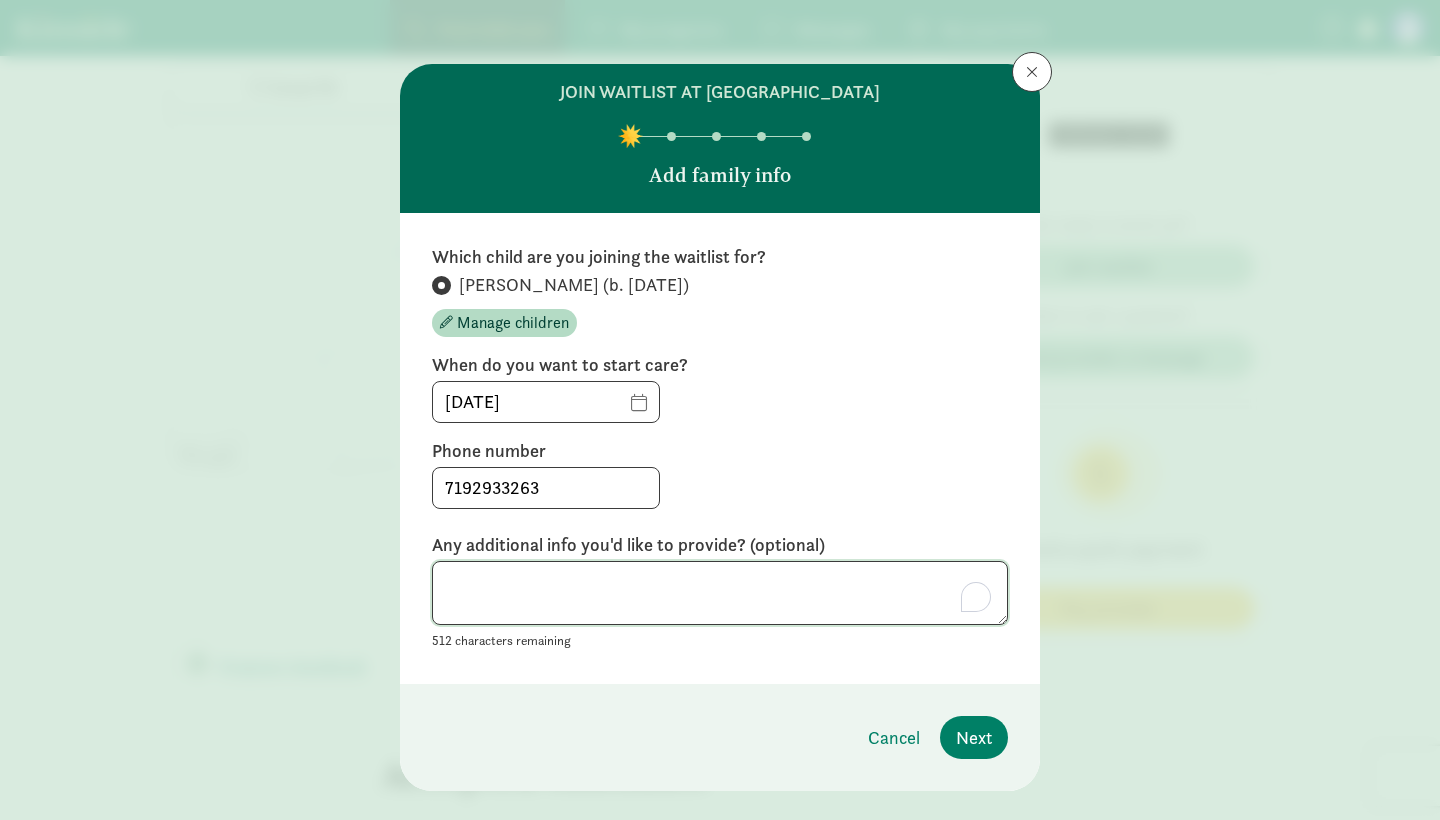 click at bounding box center (720, 593) 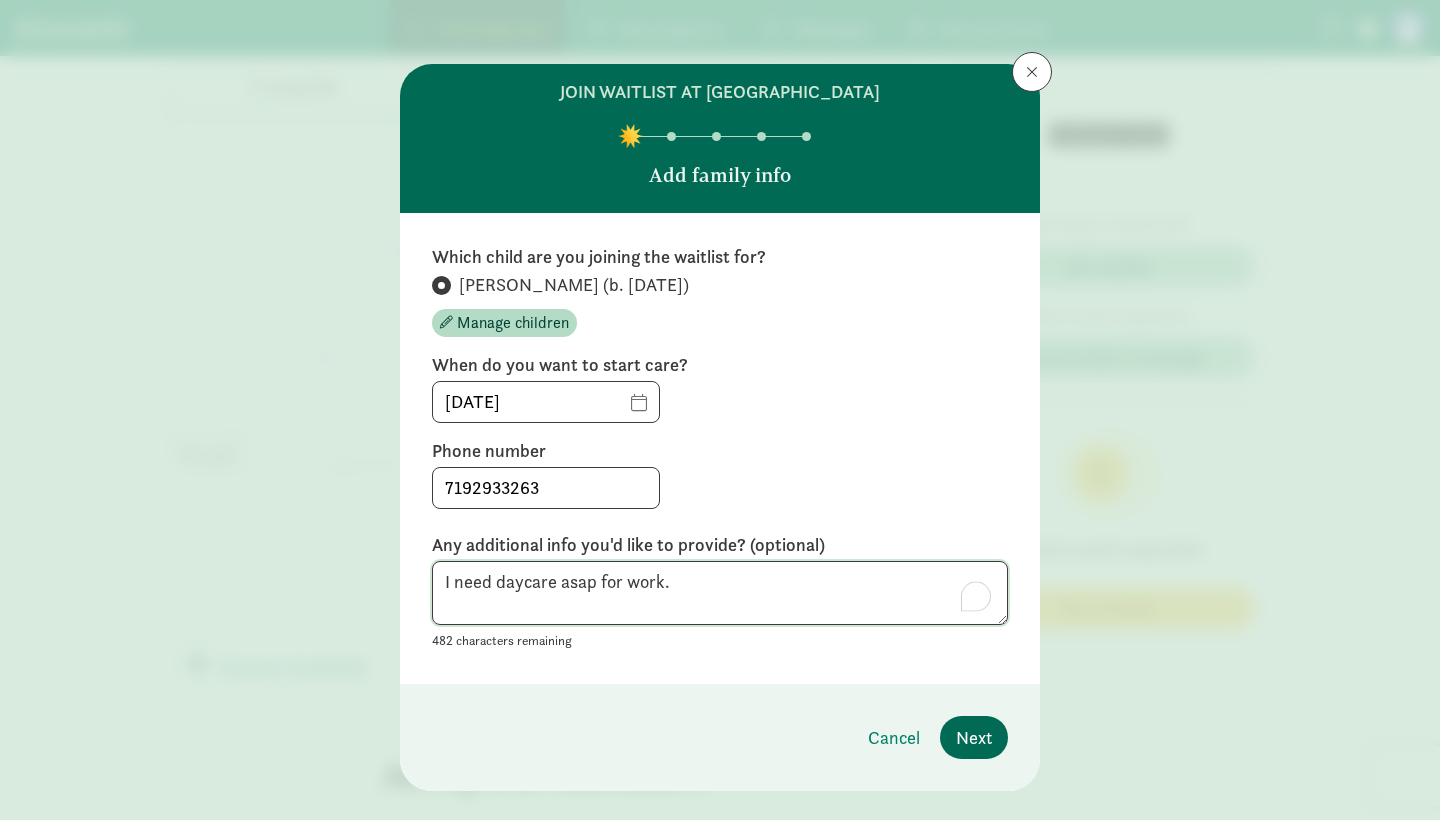 type on "I need daycare asap for work." 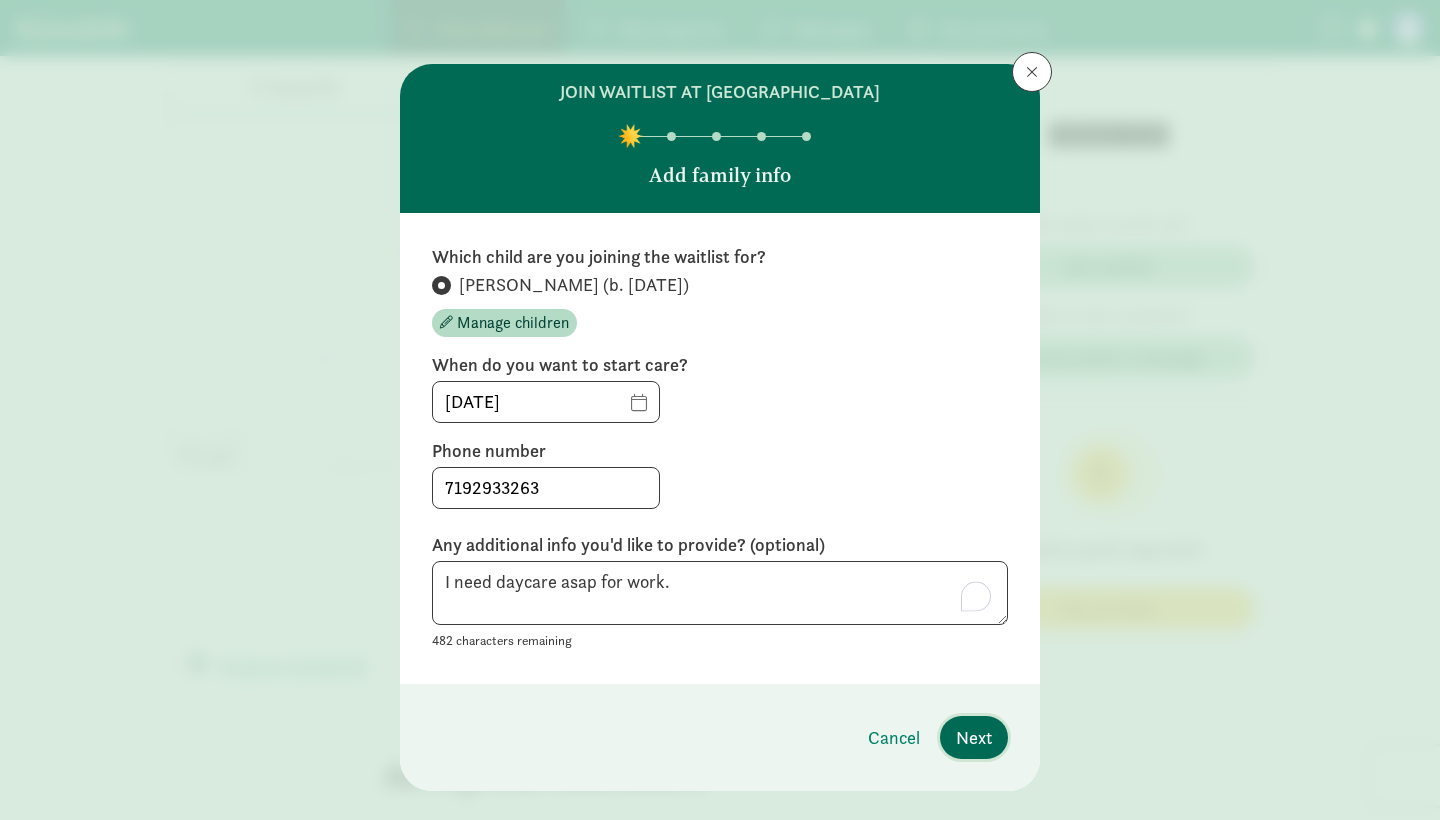click on "Next" at bounding box center [974, 737] 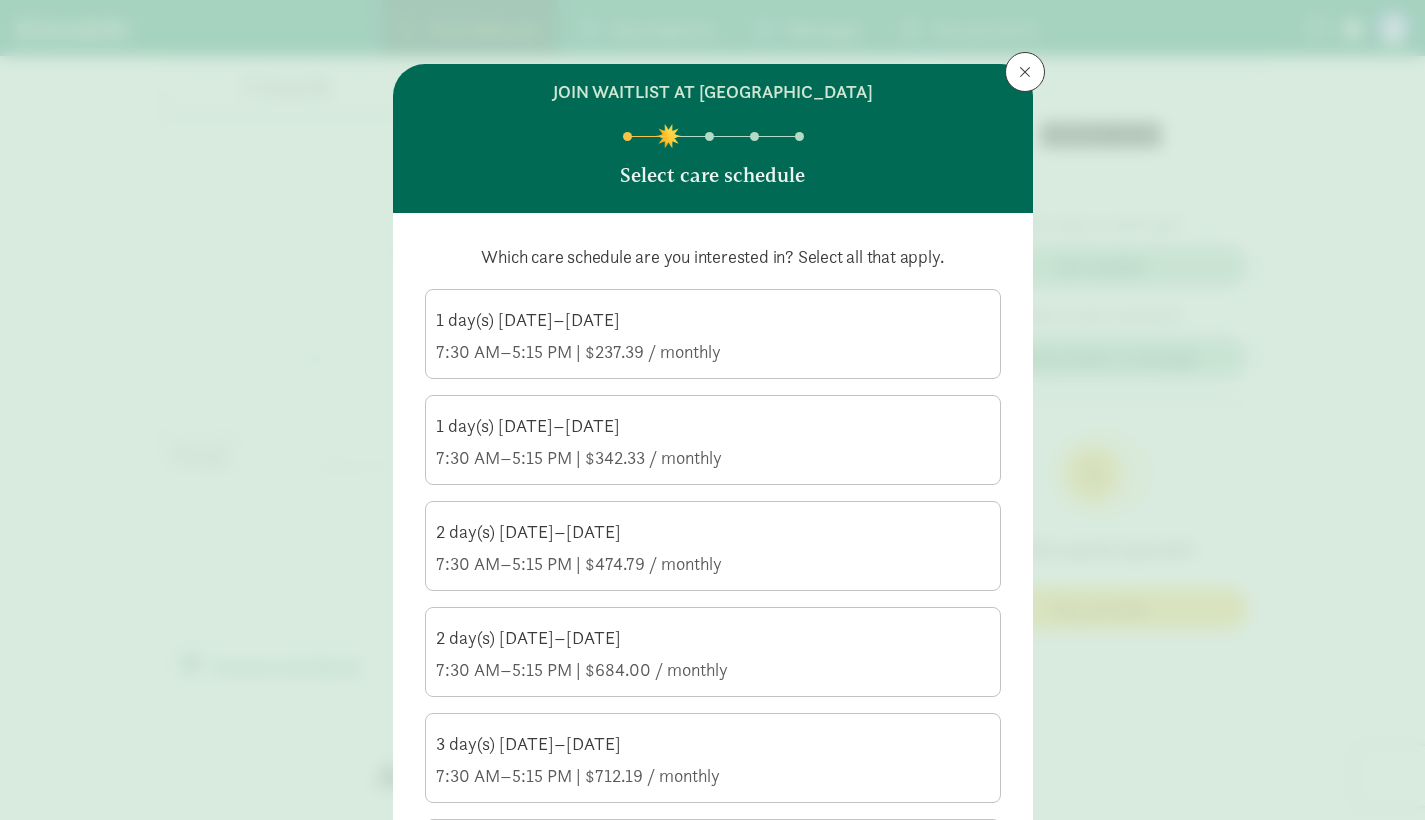 scroll, scrollTop: 3495, scrollLeft: 0, axis: vertical 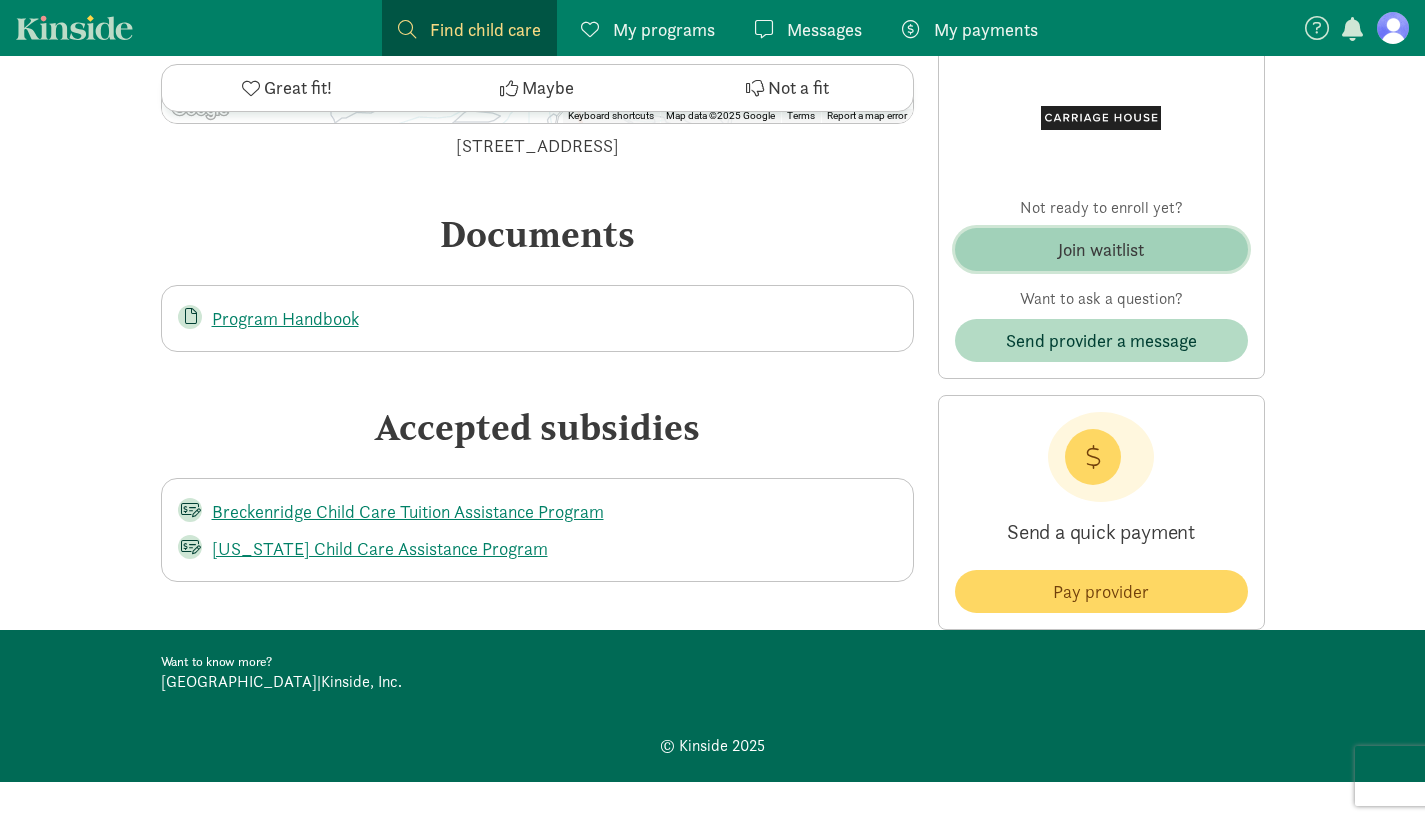 click on "Join waitlist" at bounding box center [1101, 249] 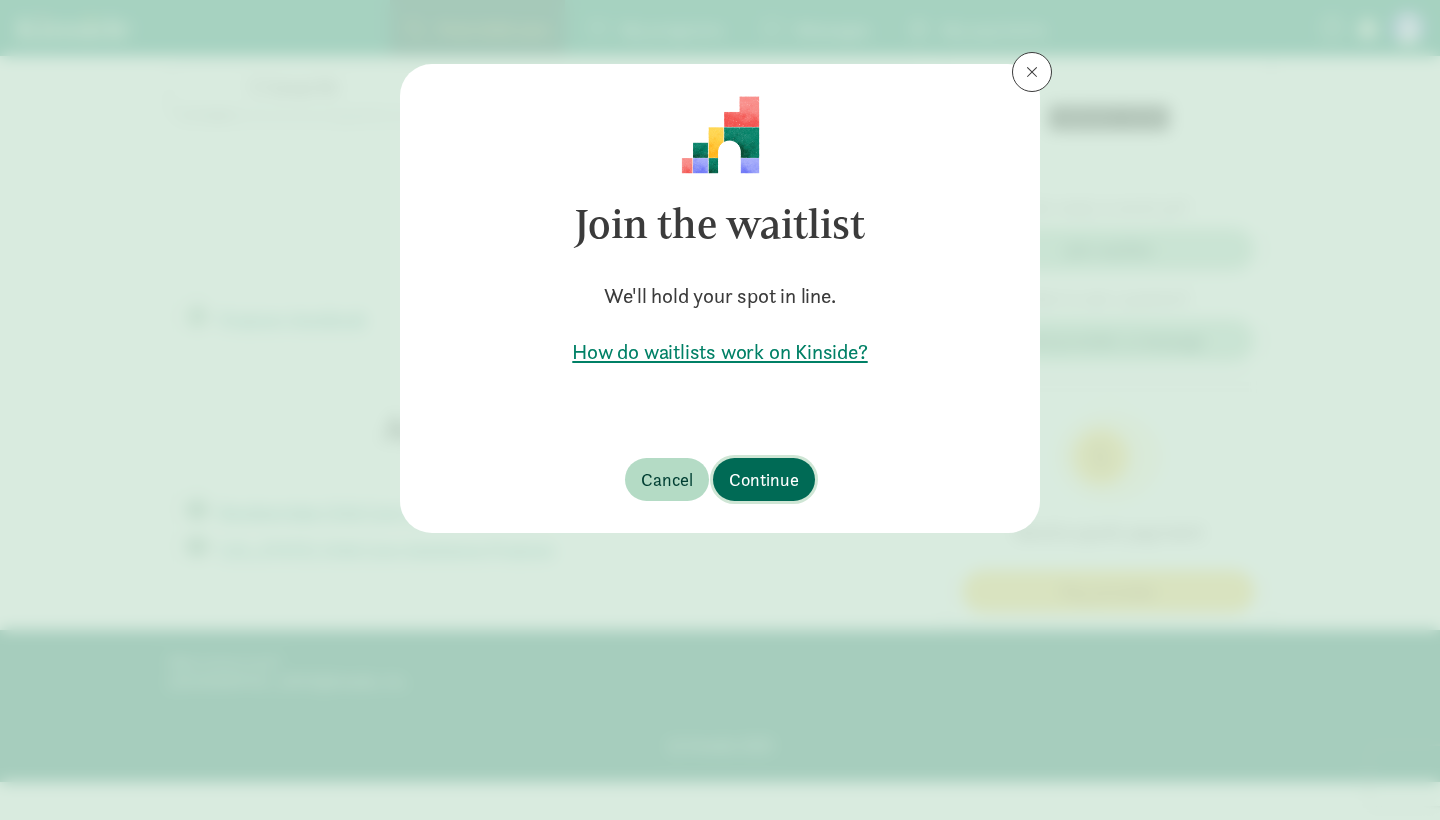 click on "Continue" at bounding box center (764, 479) 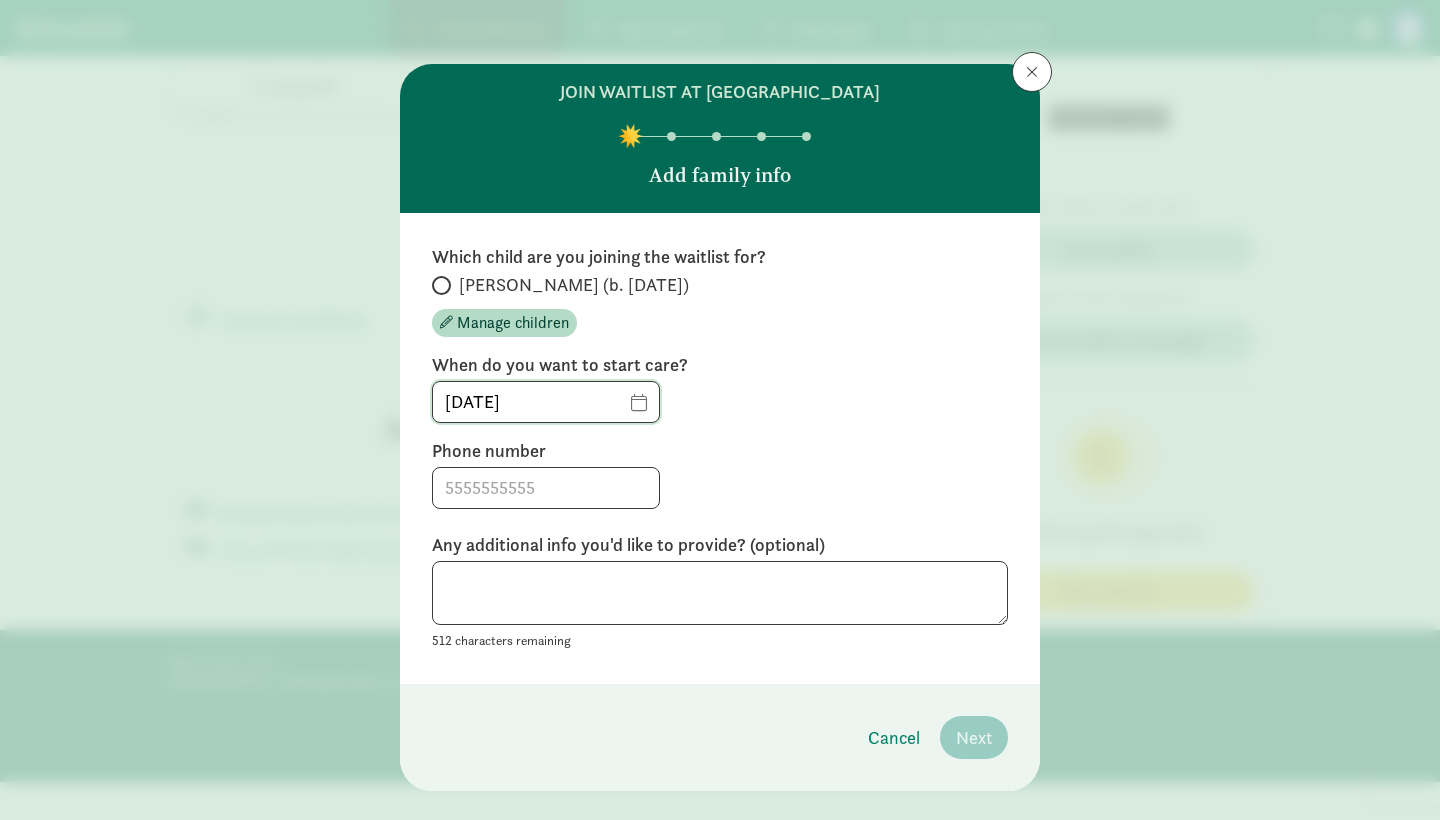 click on "[DATE]" 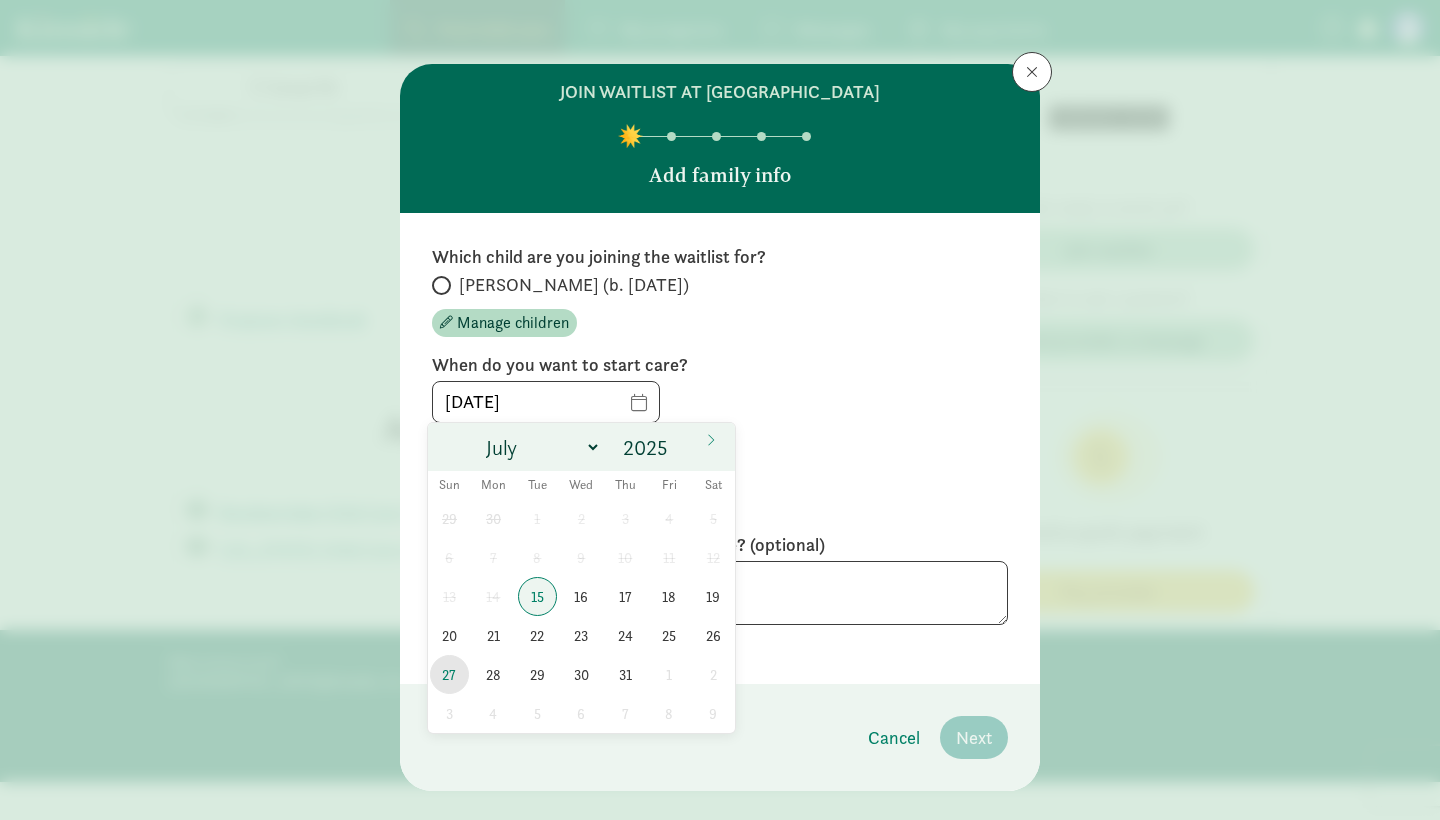 click on "27" at bounding box center [449, 674] 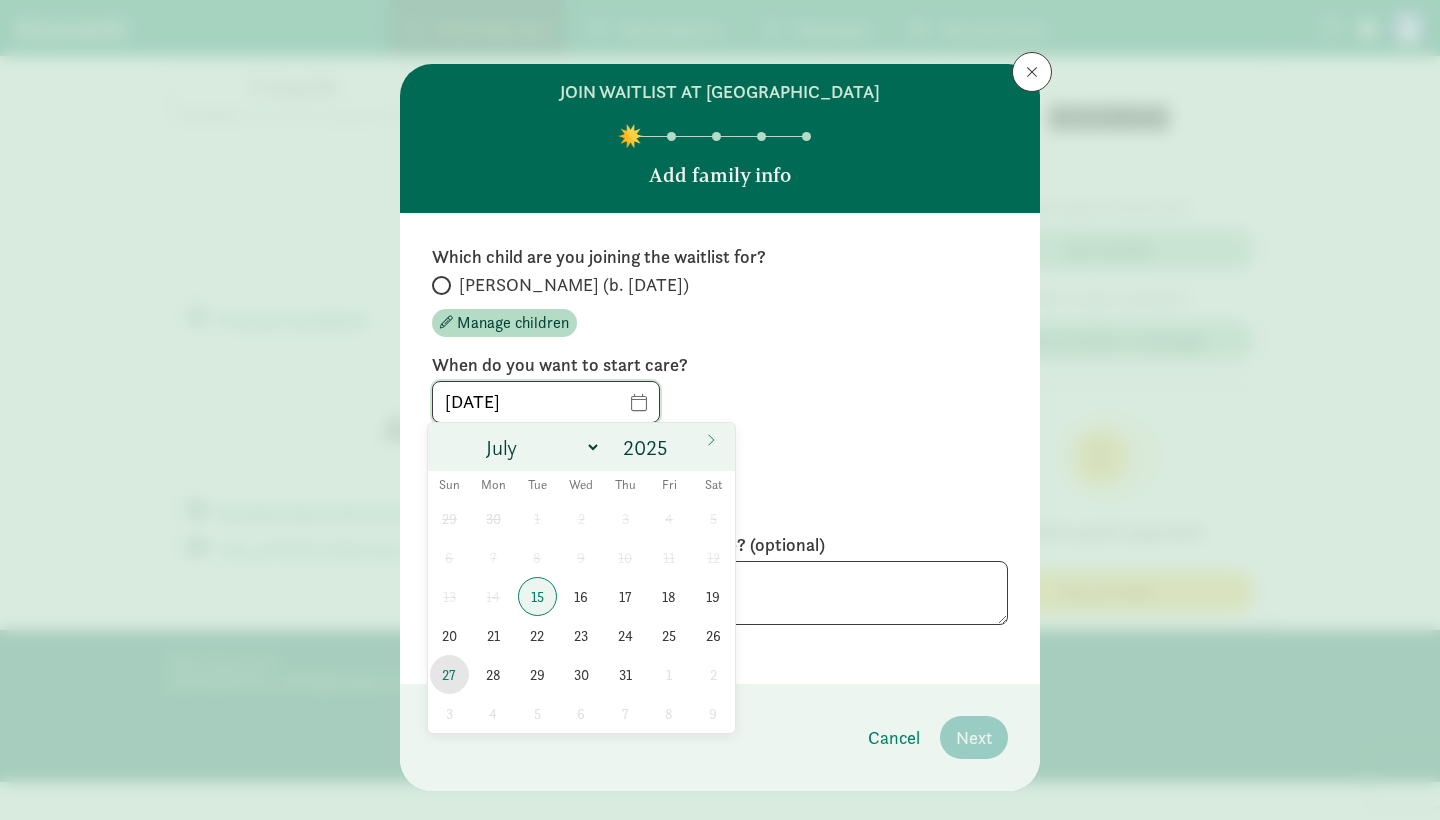 type on "[DATE]" 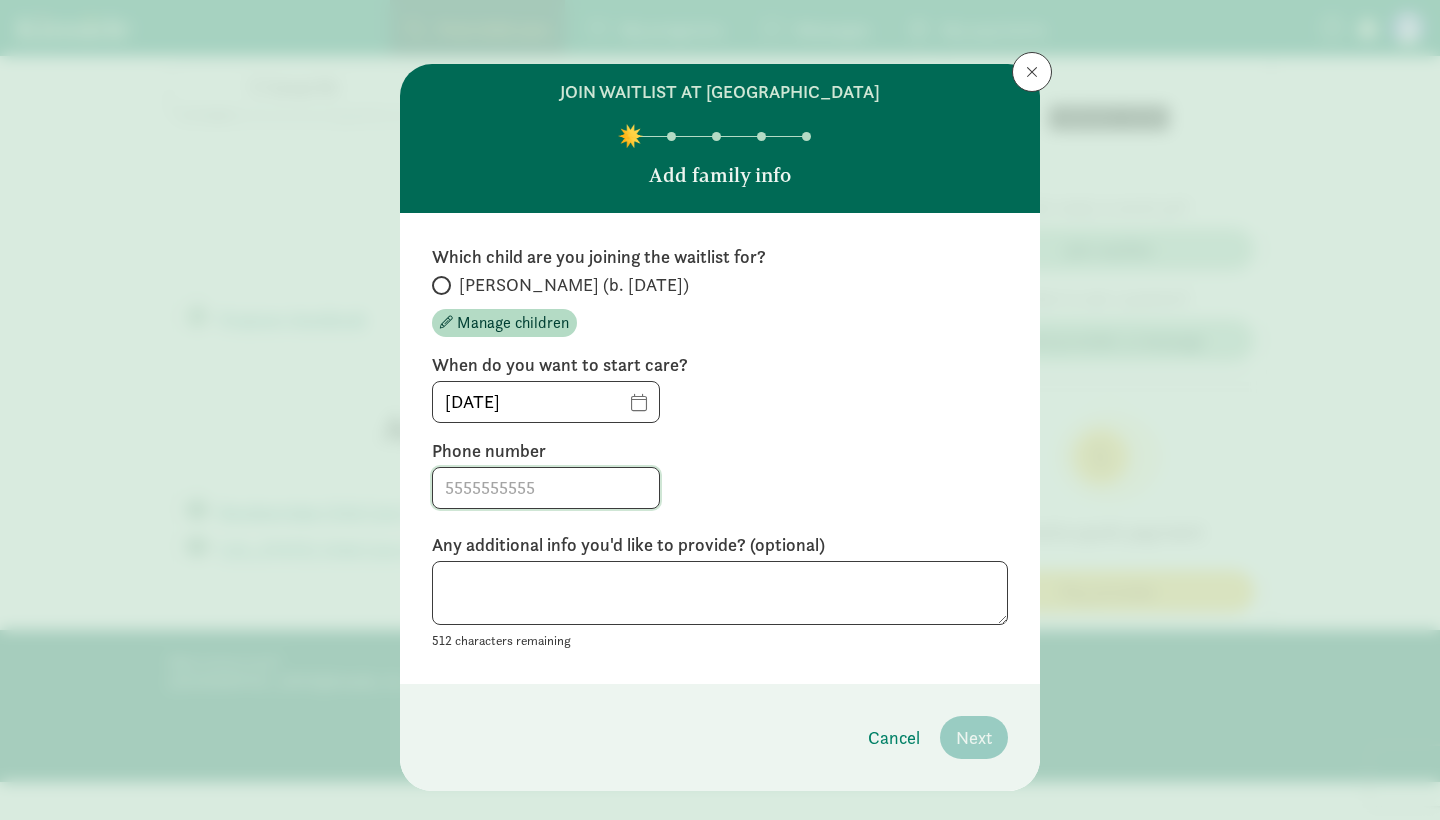 click 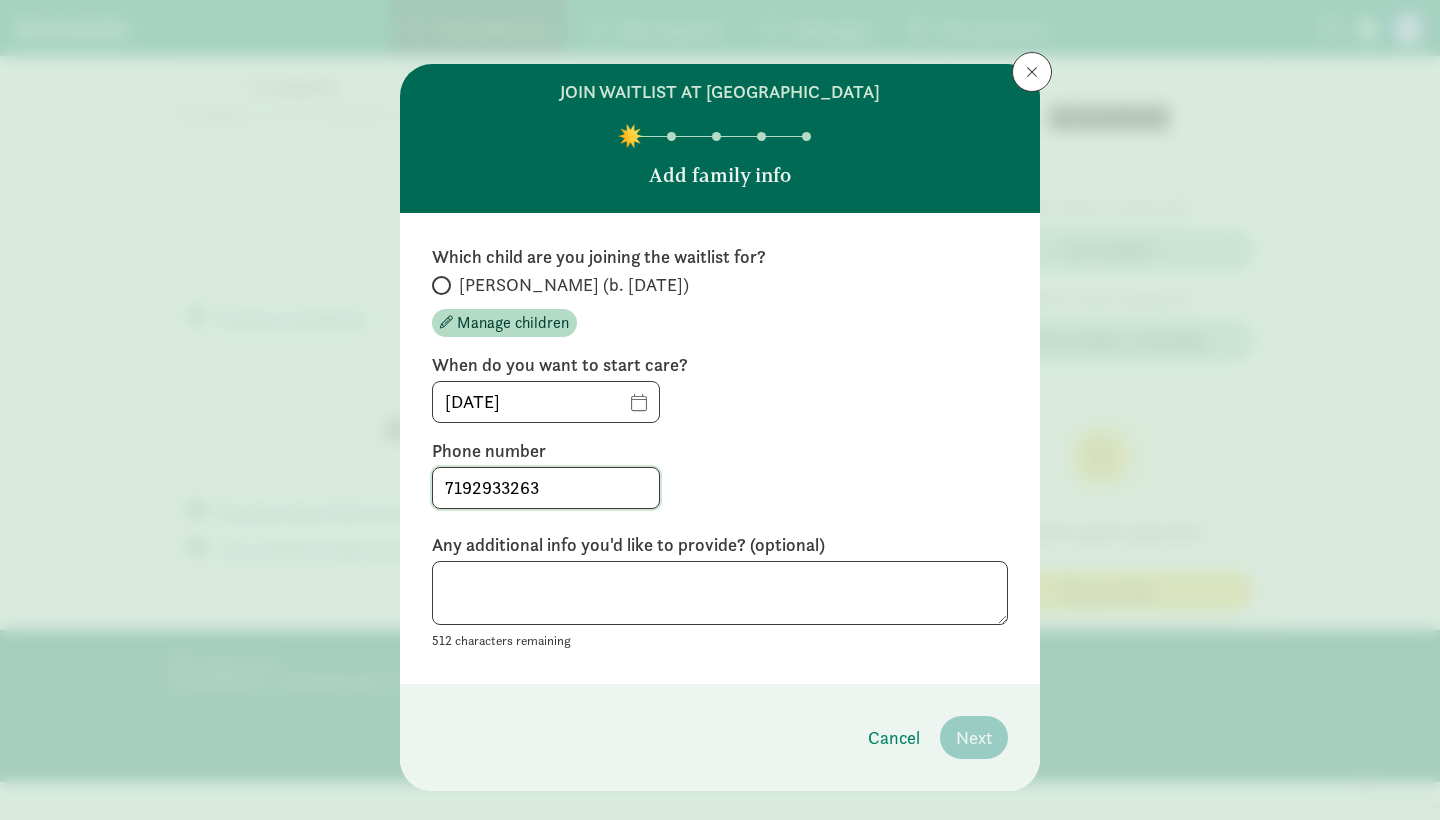 type on "7192933263" 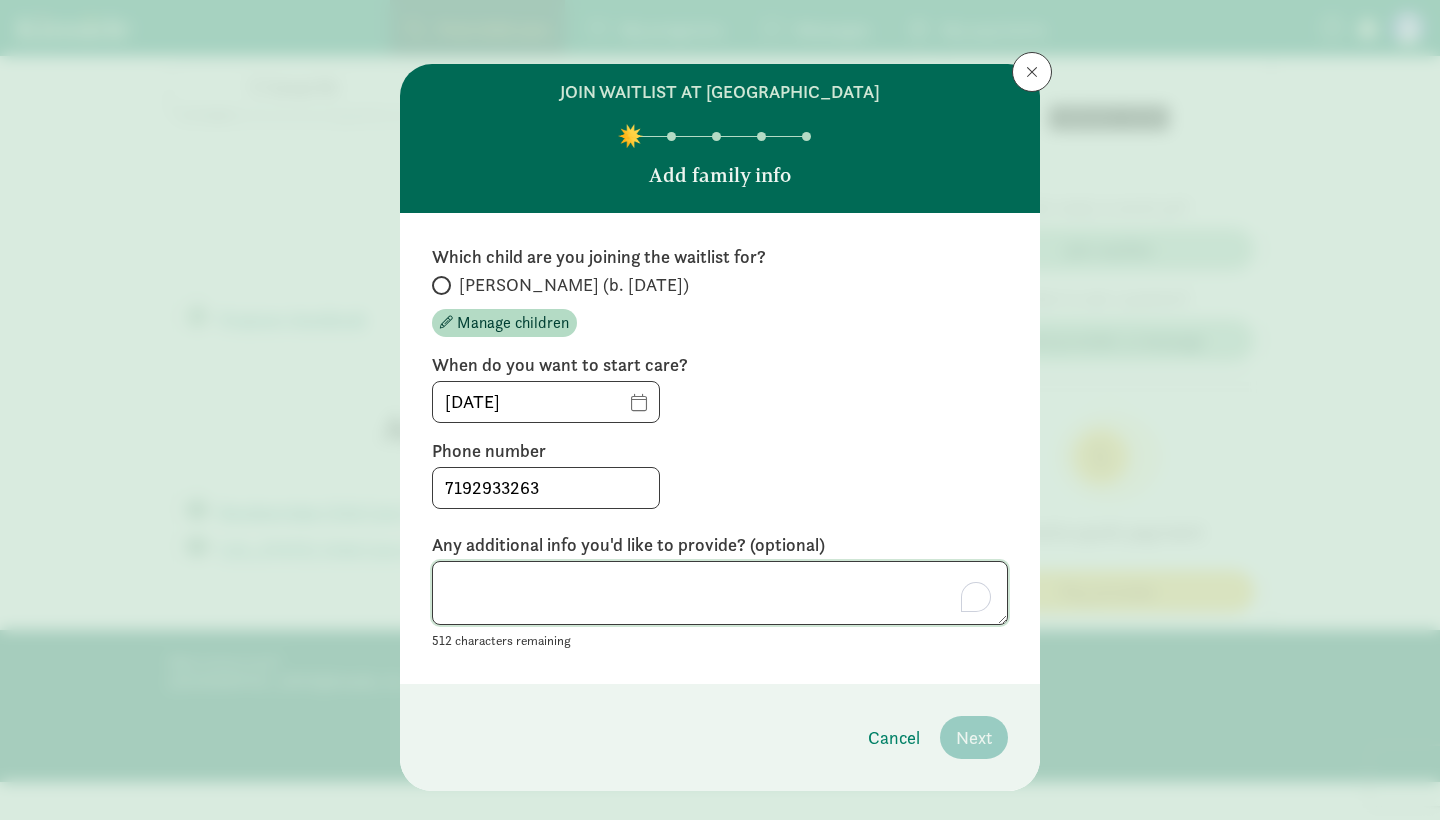 click at bounding box center [720, 593] 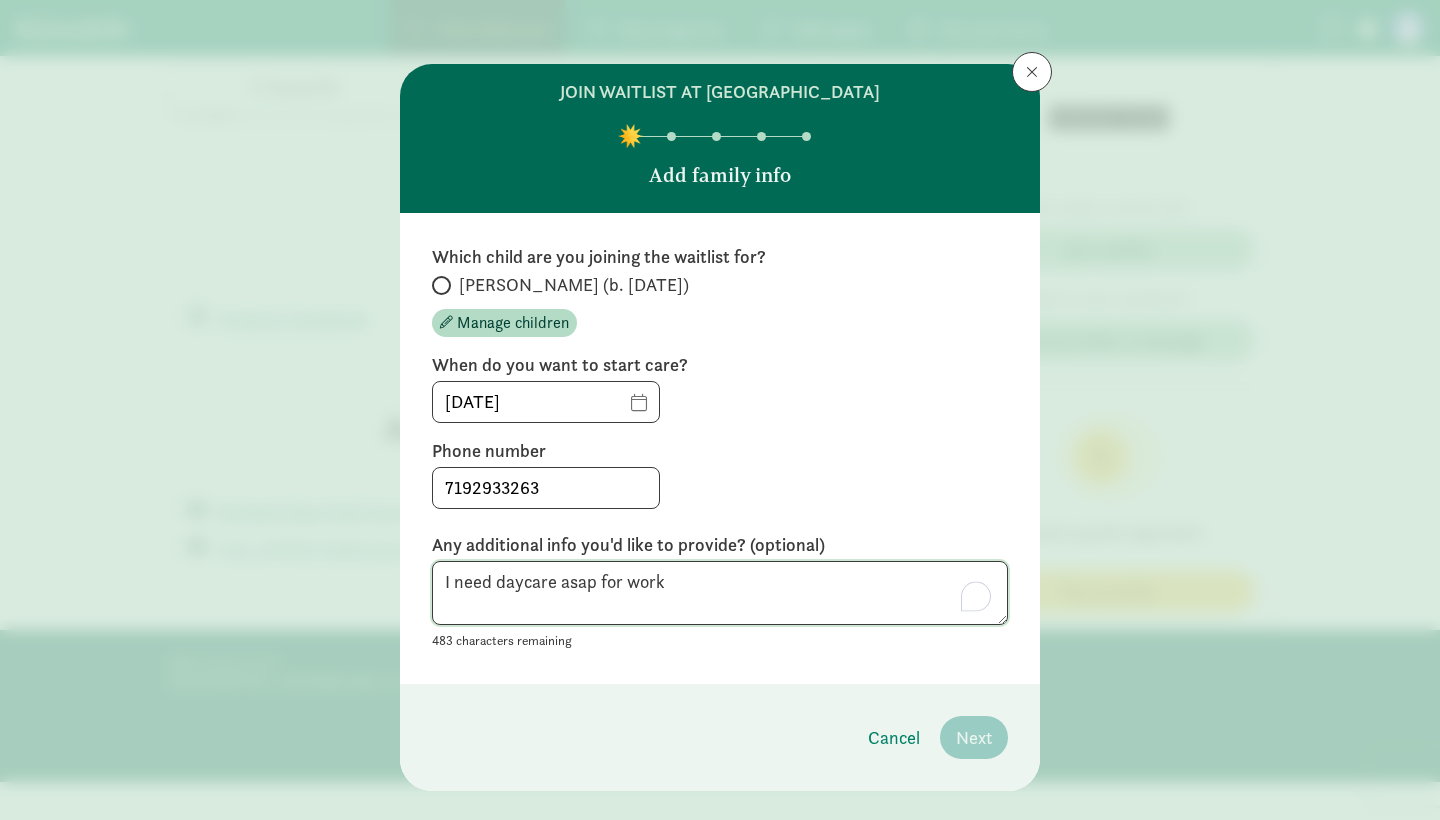 type on "I need daycare asap for work" 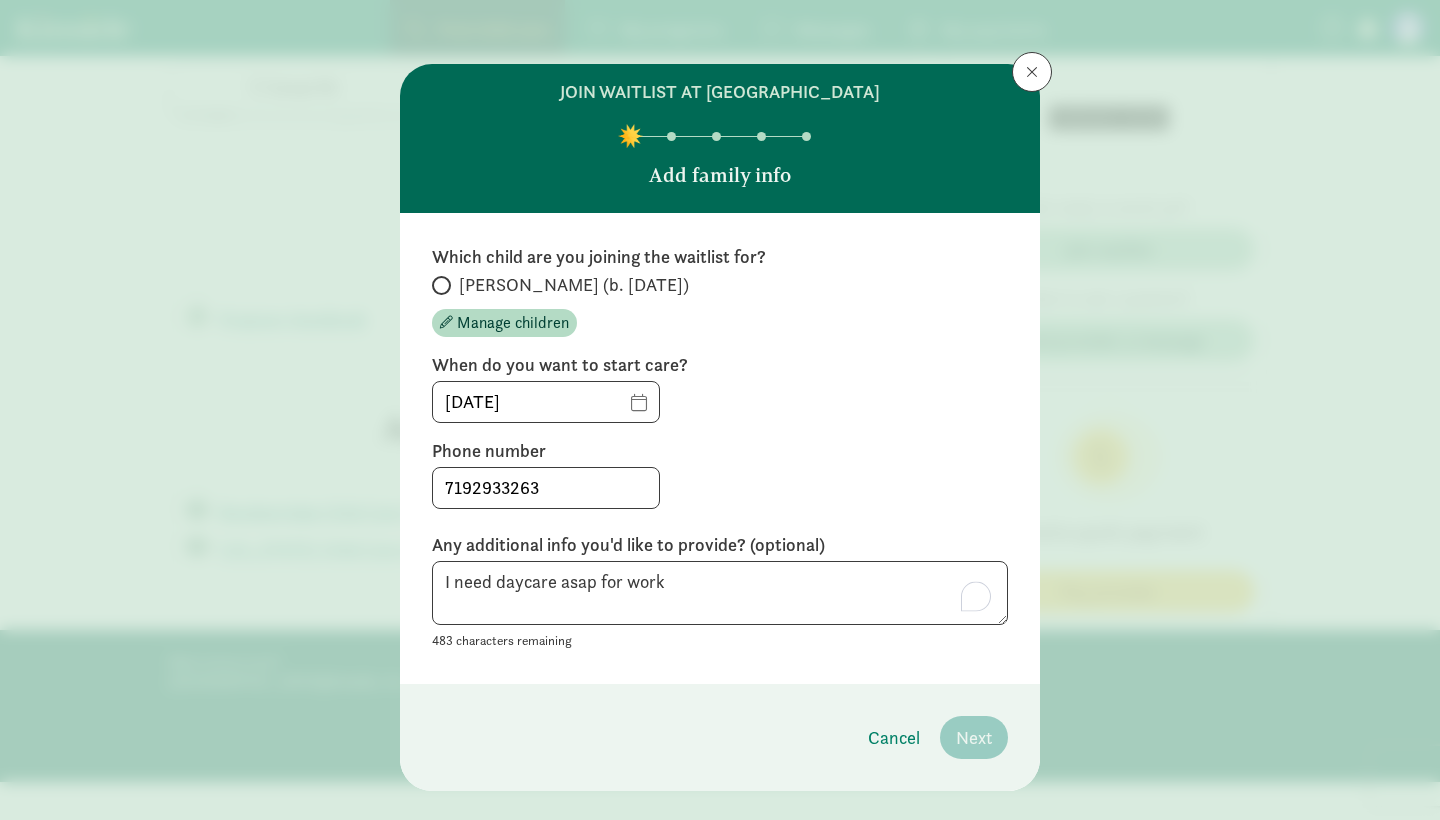 click on "[PERSON_NAME]  (b. [DATE])" at bounding box center [438, 285] 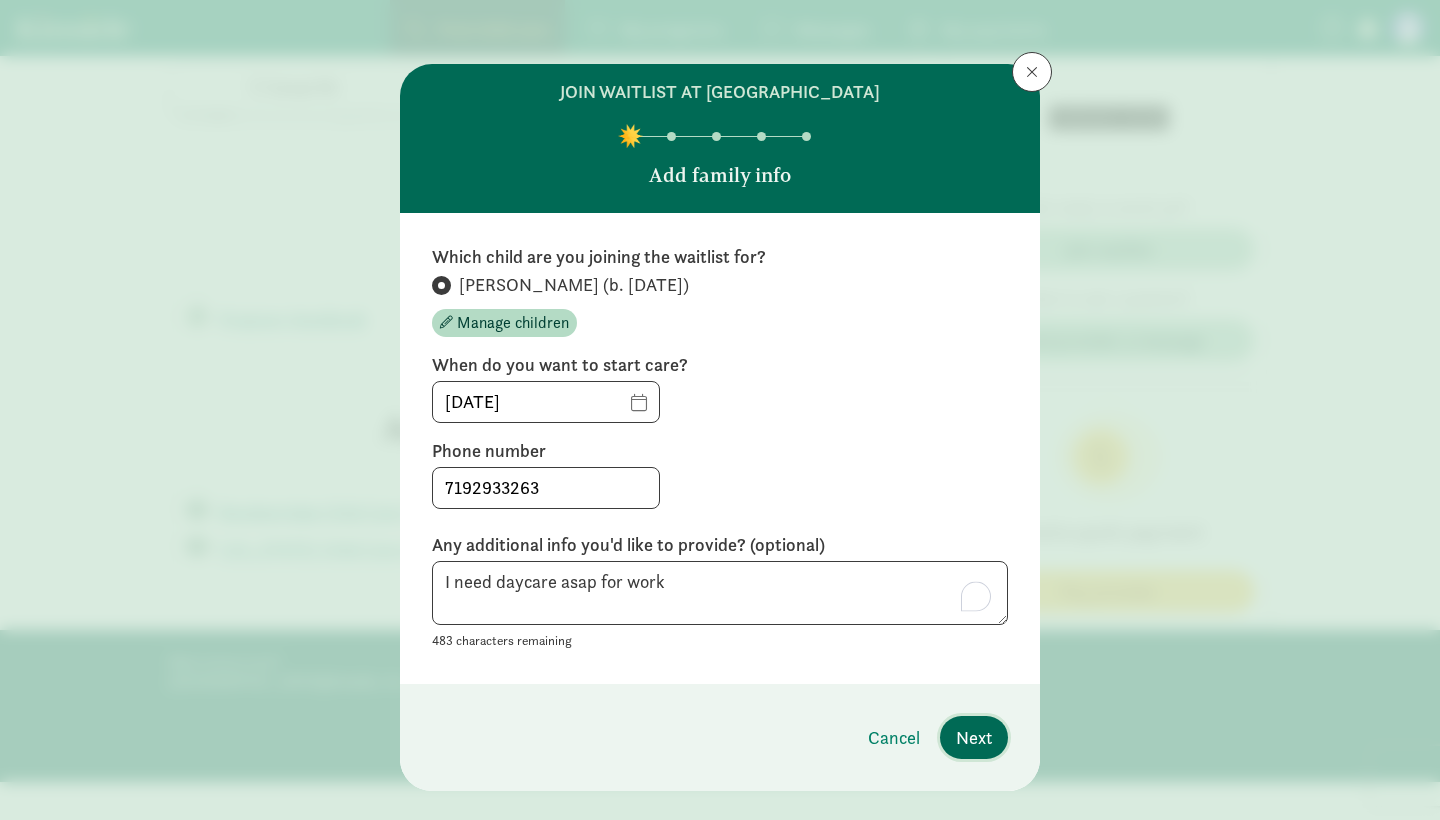 click on "Next" at bounding box center (974, 737) 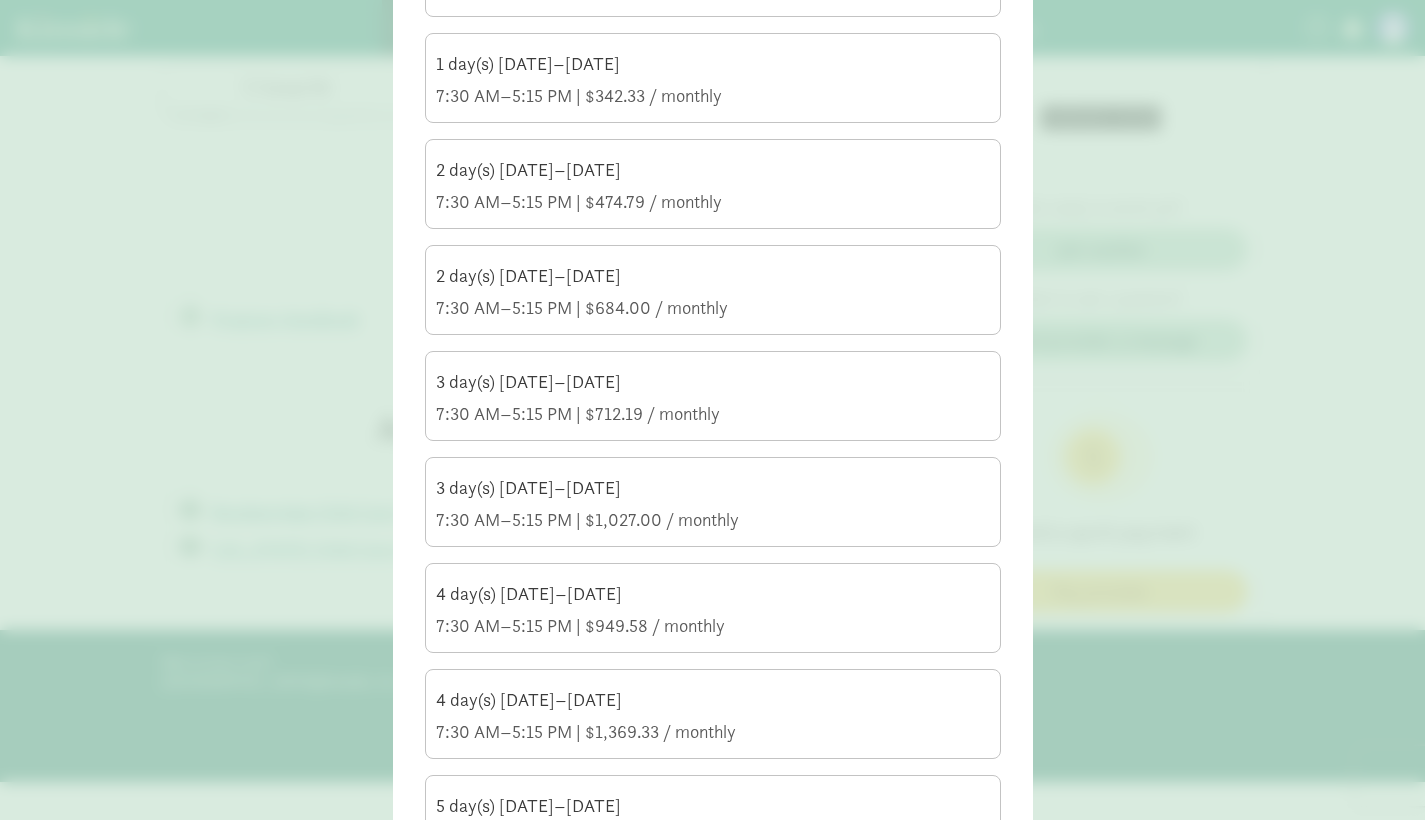 scroll, scrollTop: 377, scrollLeft: 0, axis: vertical 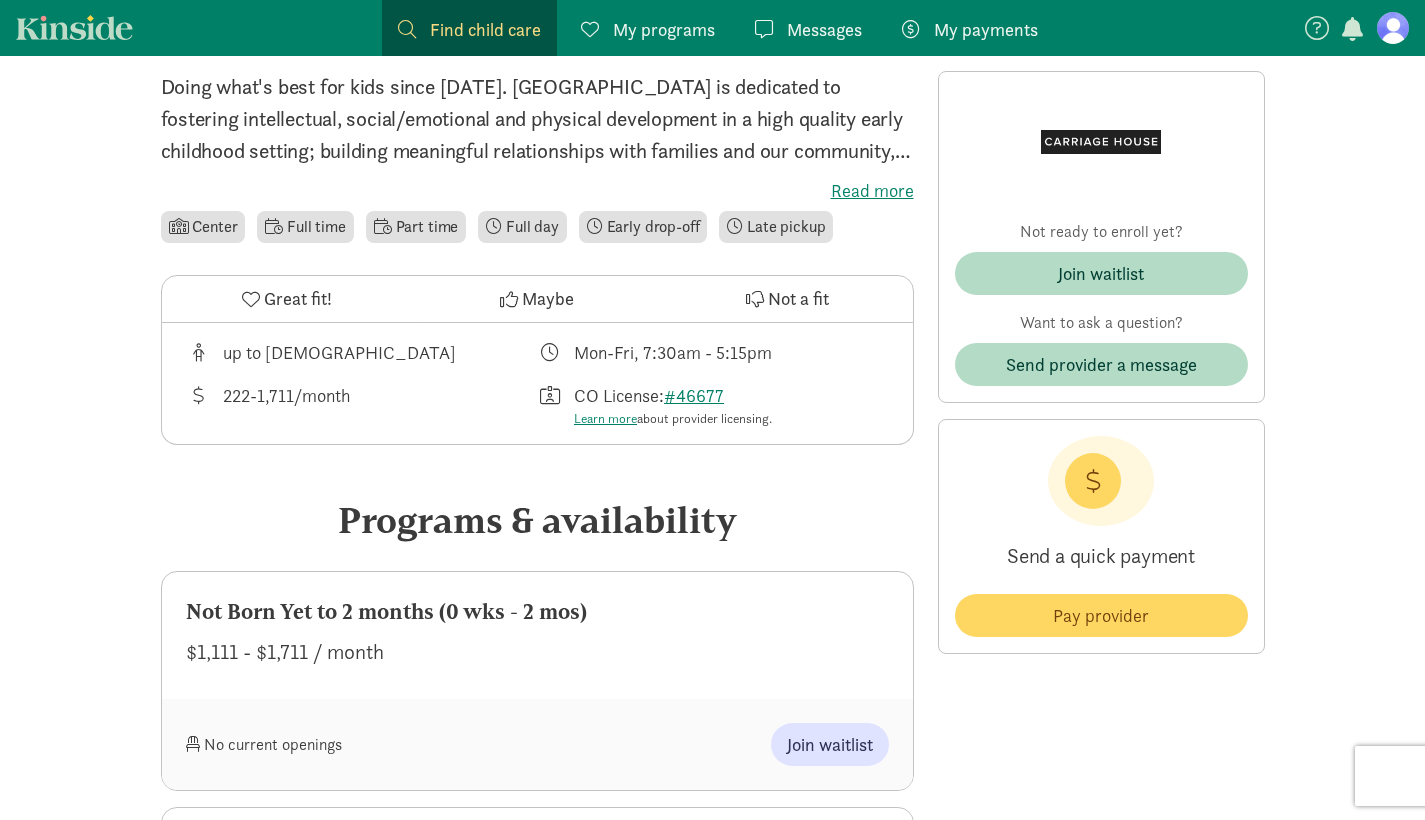 click on "Read more" at bounding box center (537, 191) 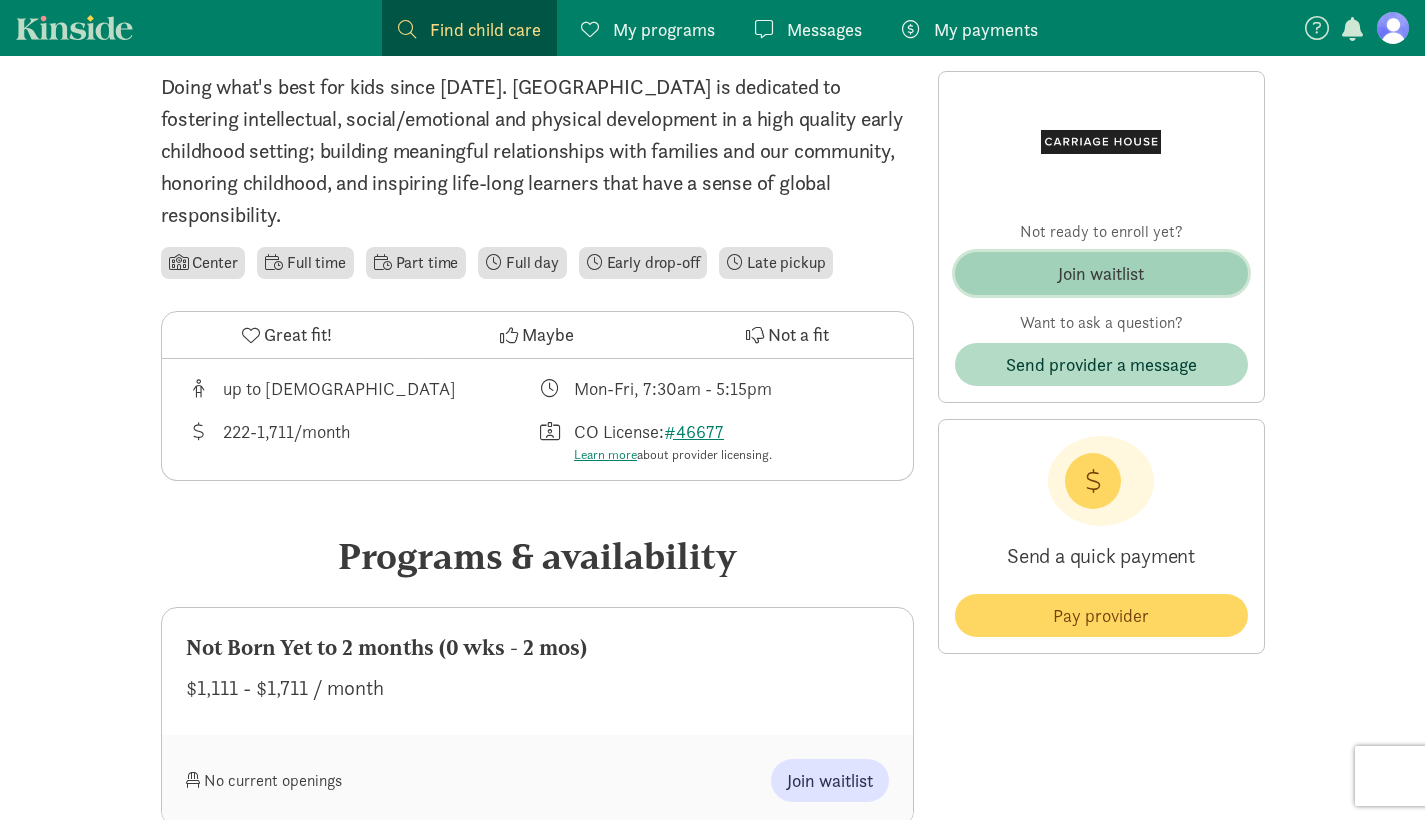 click on "Join waitlist" 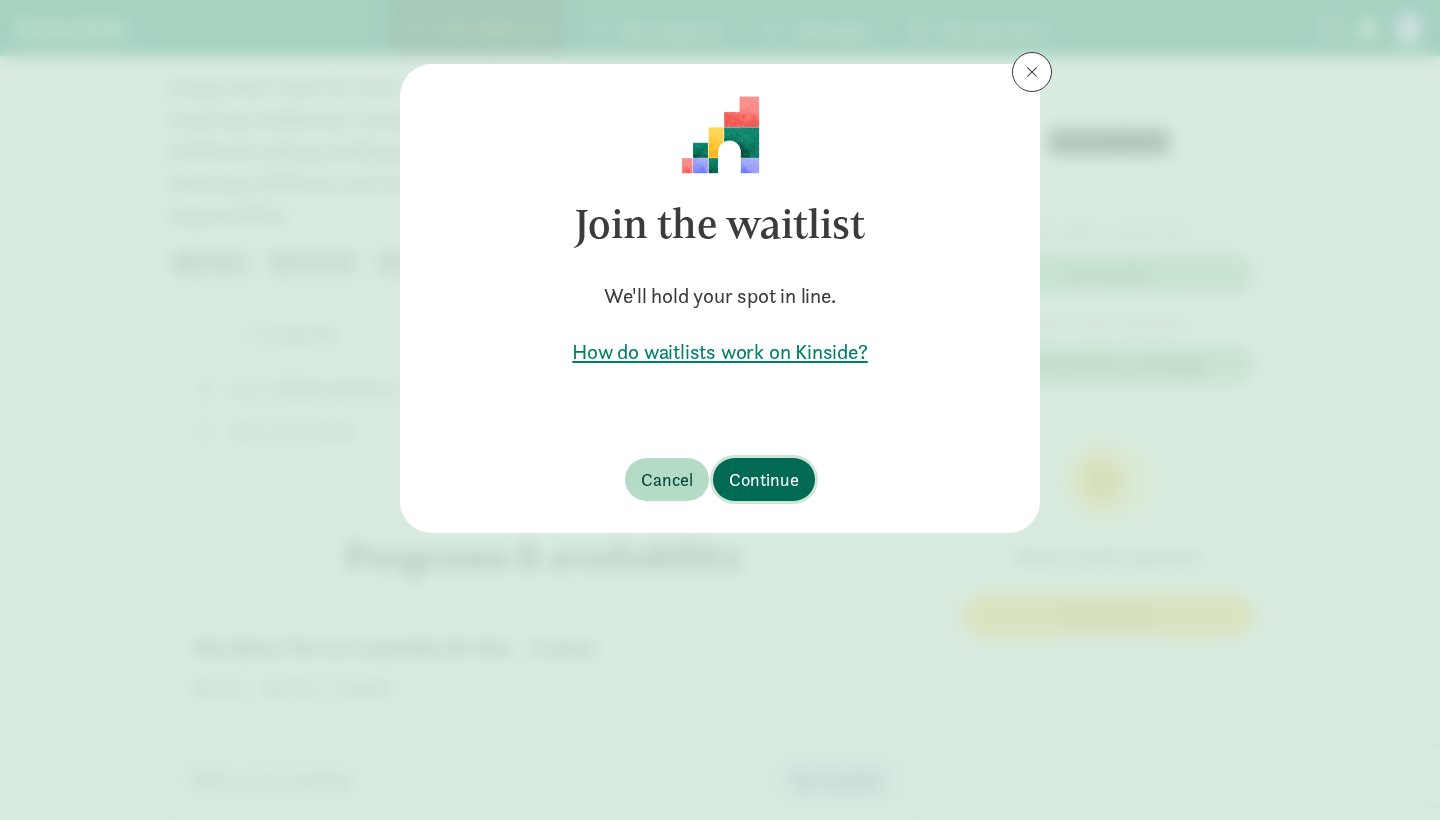 click on "Continue" at bounding box center [764, 479] 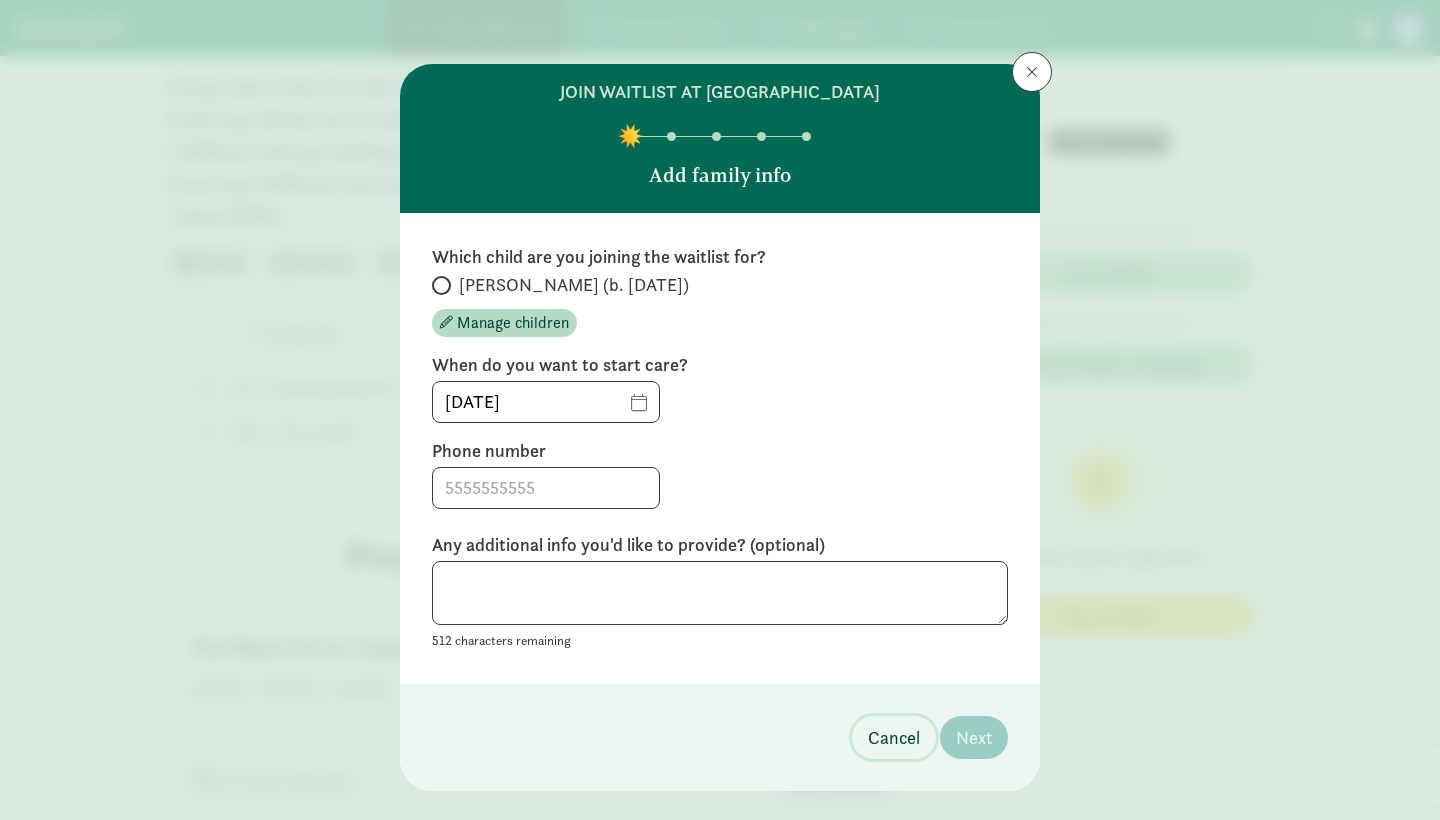 click on "Cancel" at bounding box center [894, 737] 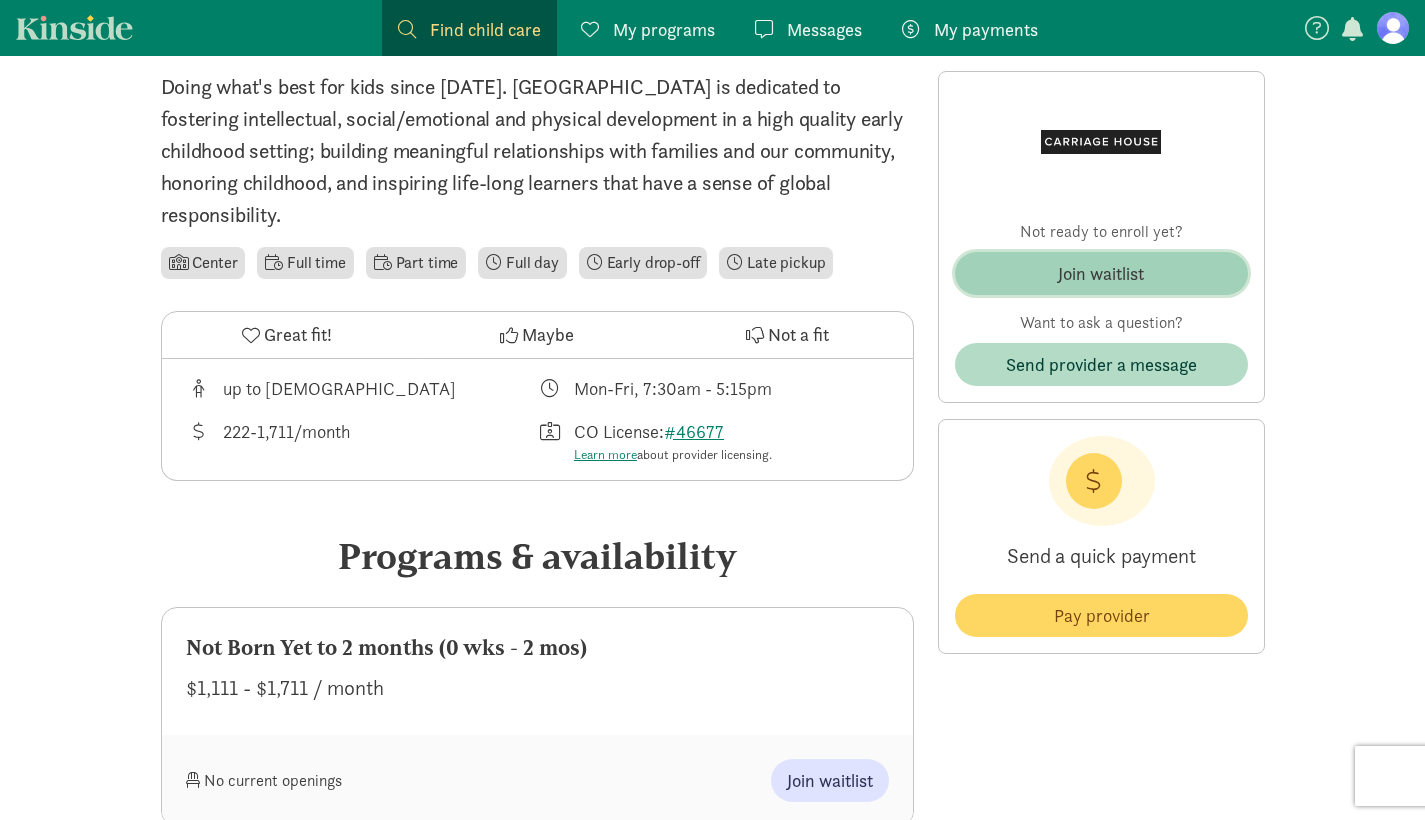 click on "Join waitlist" 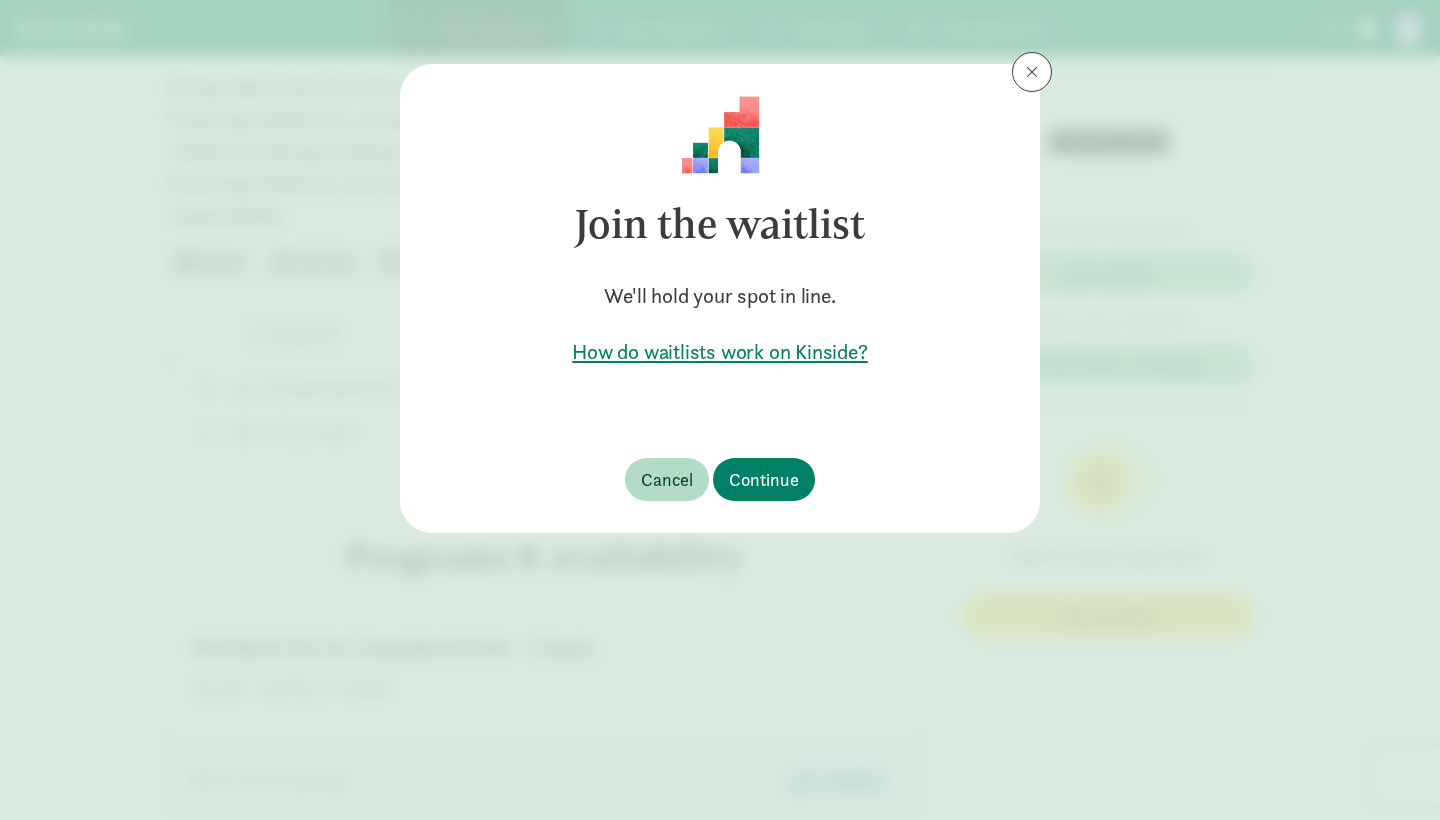 click on "How do waitlists work on Kinside?" at bounding box center (720, 356) 